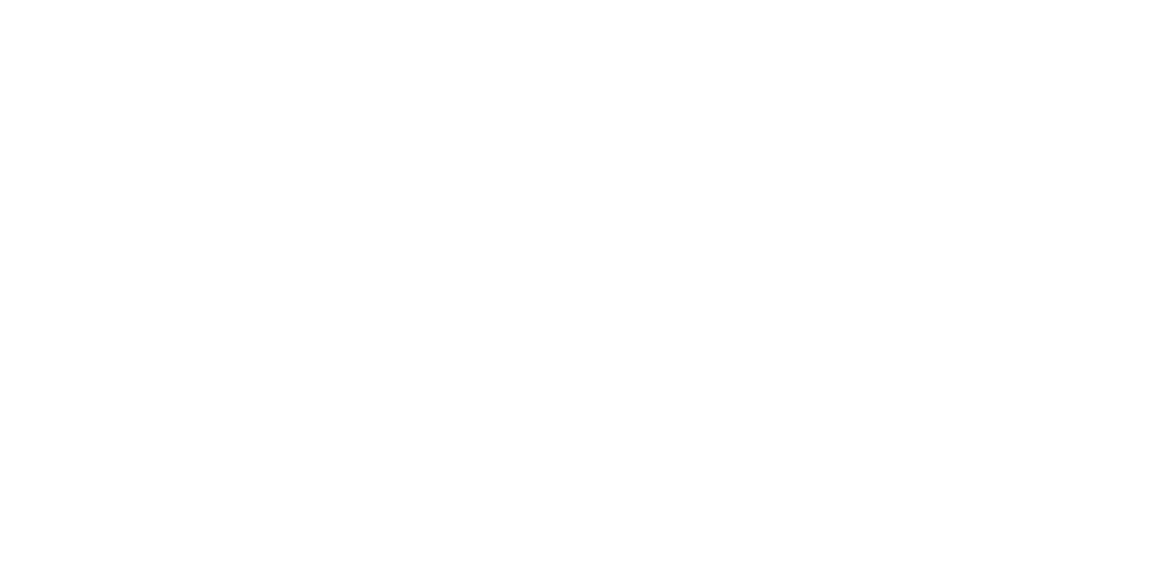 scroll, scrollTop: 0, scrollLeft: 0, axis: both 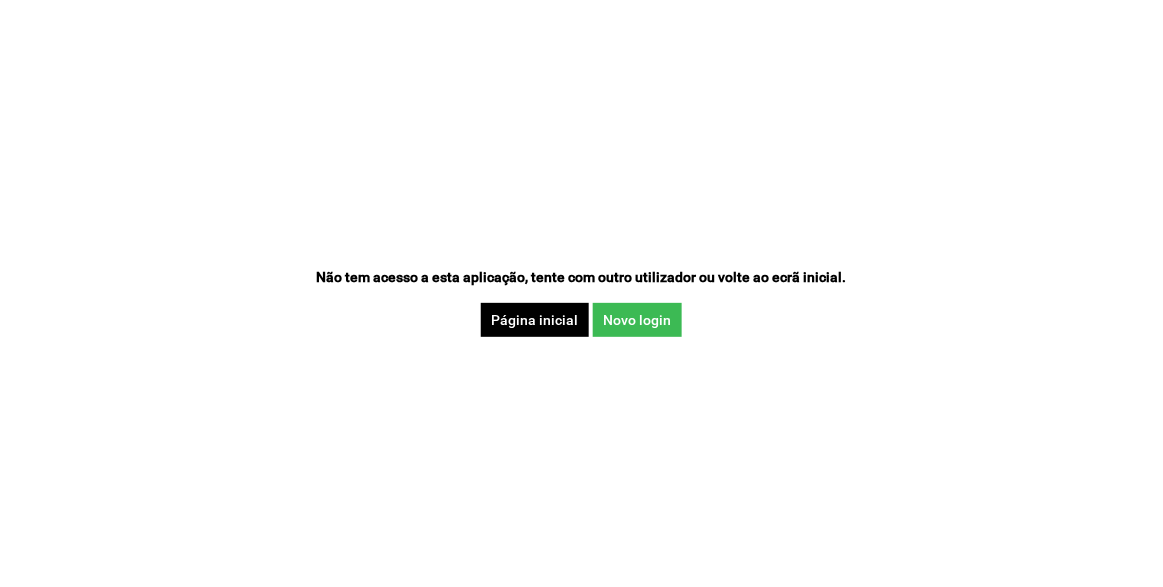 click on "Não tem acesso a esta aplicação, tente com outro utilizador ou volte ao ecrã inicial. Página inicial Novo login" at bounding box center [581, 293] 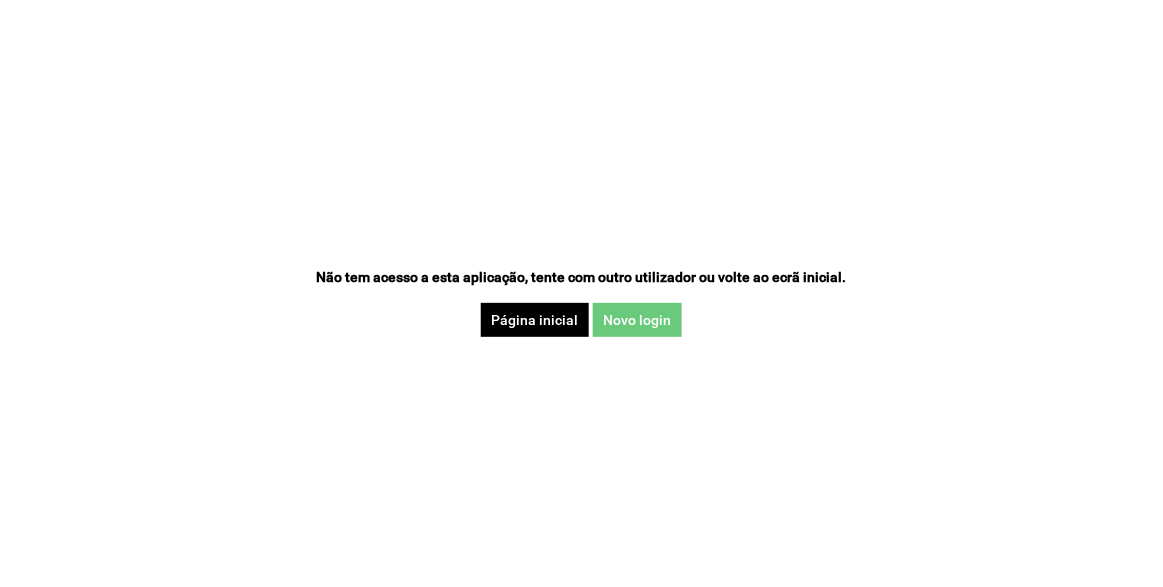click on "Novo login" at bounding box center (637, 320) 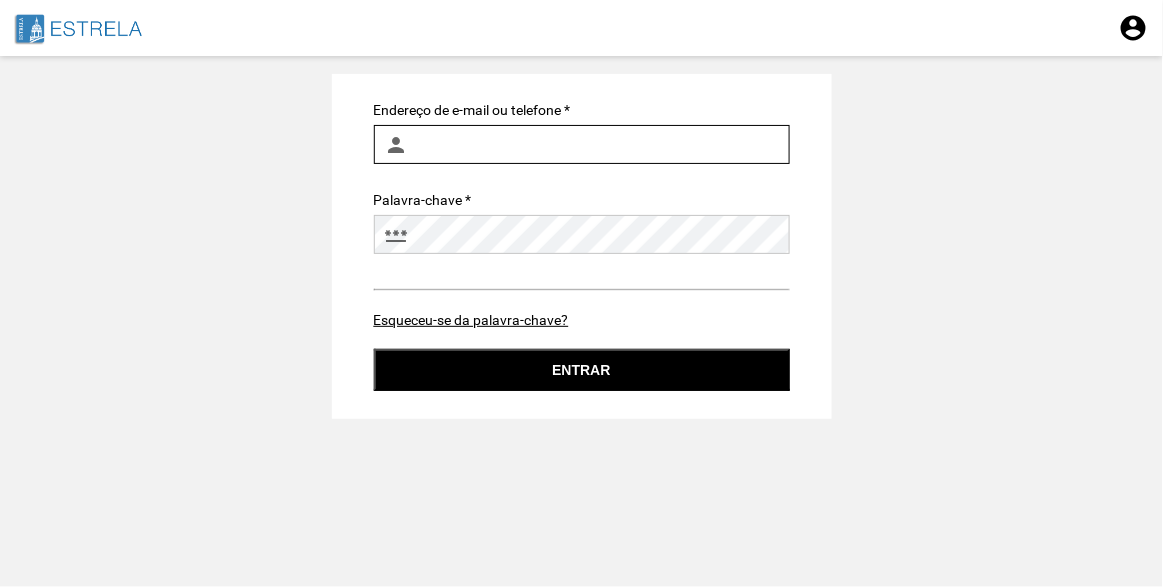 click on "Endereço de e-mail ou telefone *" at bounding box center (582, 144) 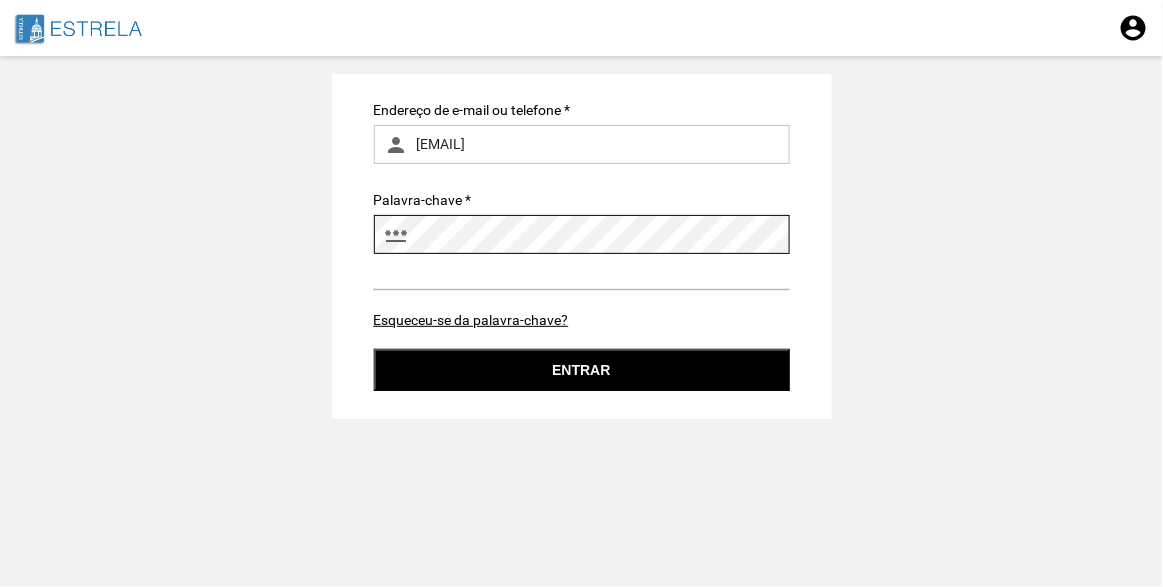 click on "Entrar" at bounding box center (582, 370) 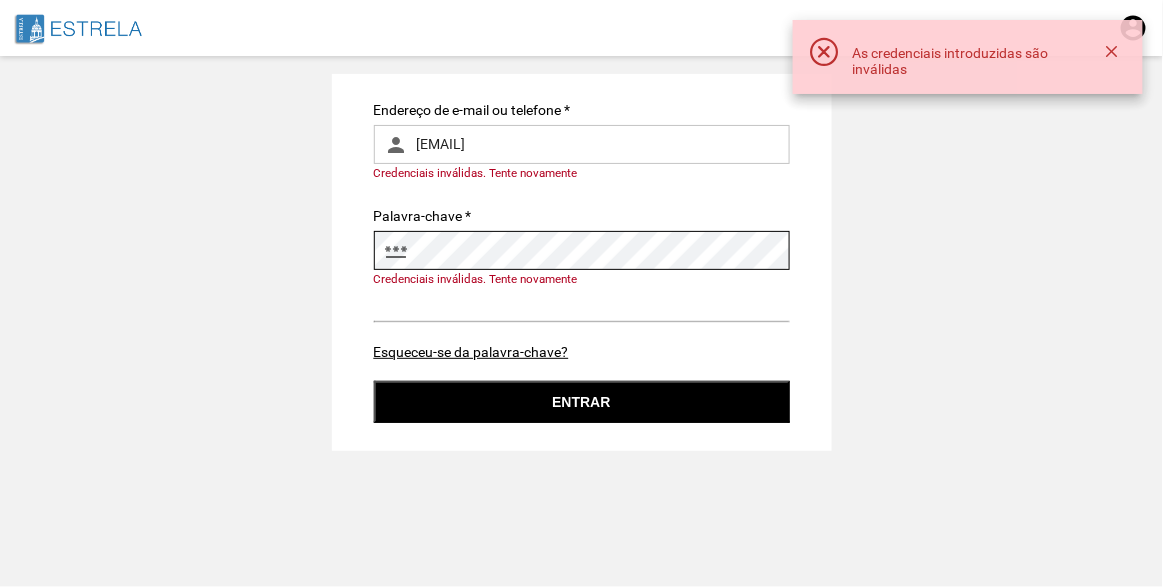 click on "Endereço de e-mail ou telefone * person ines.machado@jf-estrela.pt Credenciais inválidas. Tente novamente Palavra-chave * password Credenciais inválidas. Tente novamente  Esqueceu-se da palavra-chave?   Entrar" at bounding box center (582, 262) 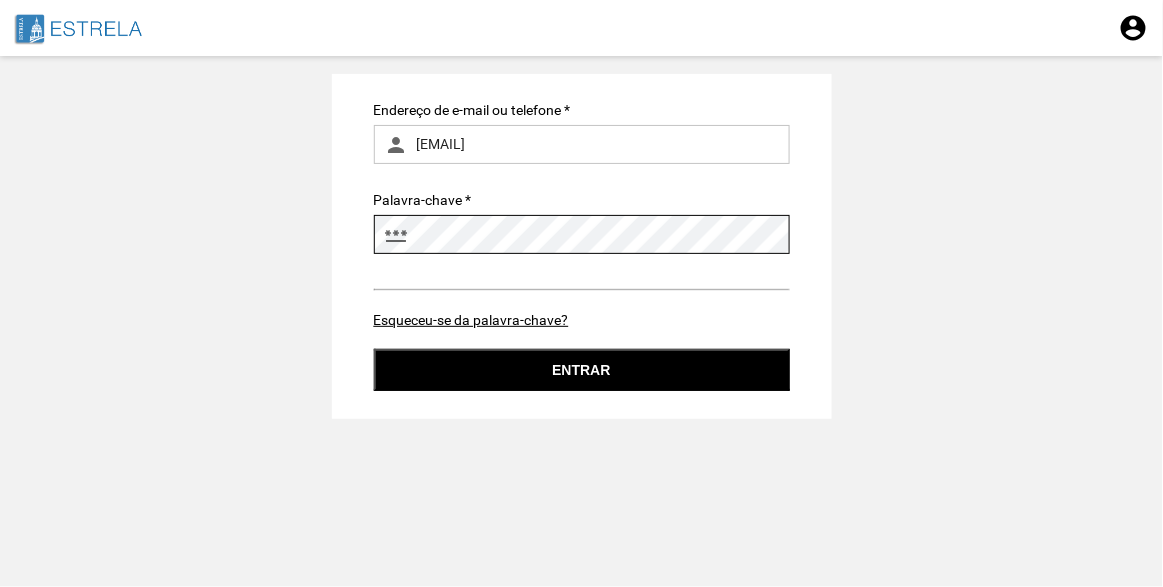 click on "Entrar" at bounding box center [582, 370] 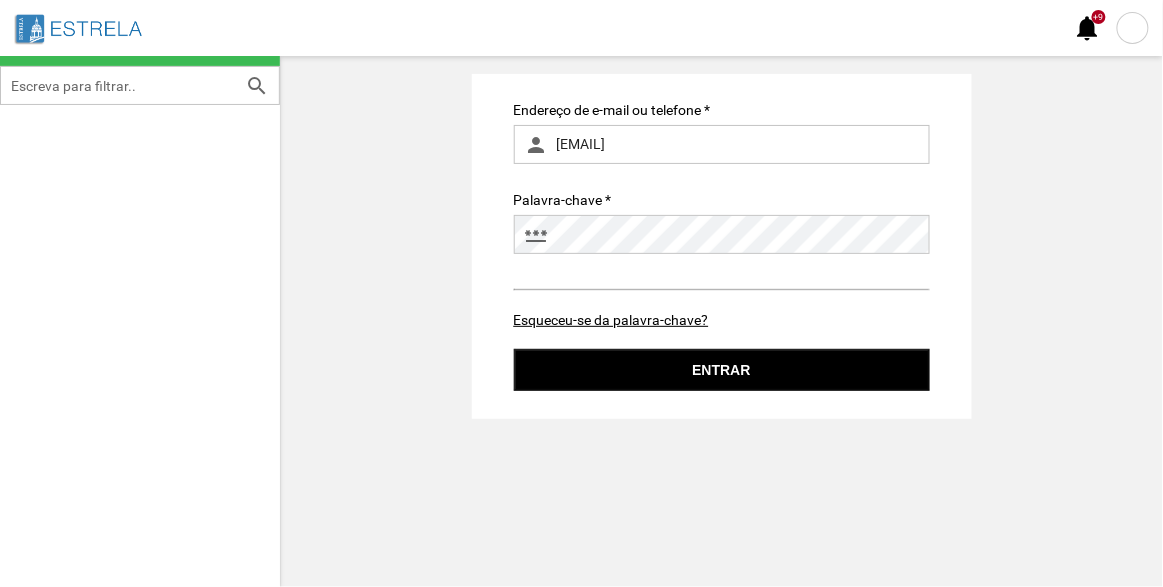 click at bounding box center [1133, 28] 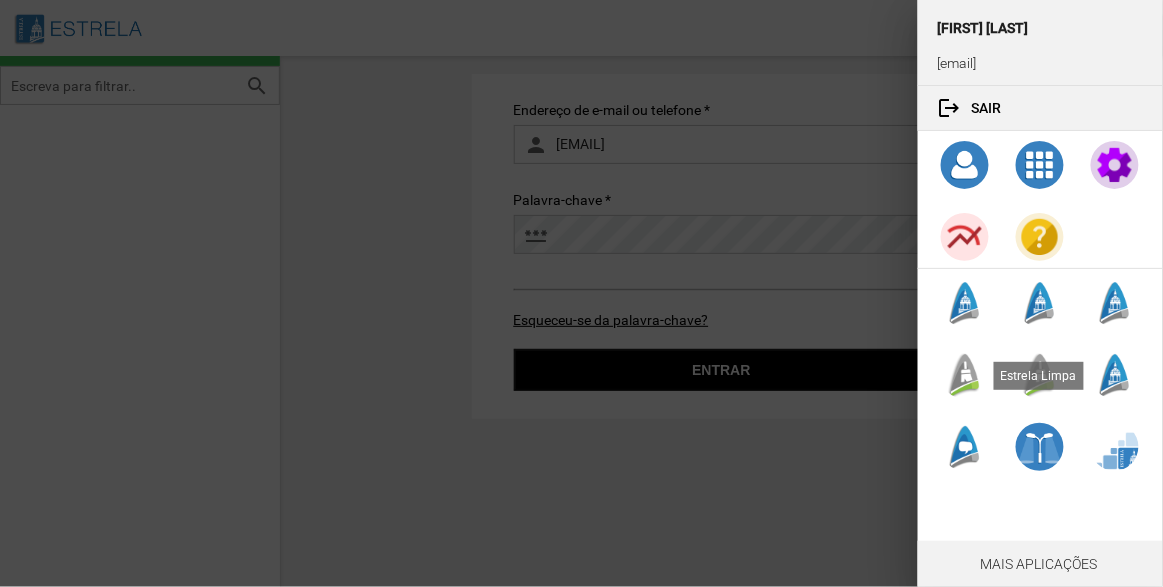 click at bounding box center [965, 375] 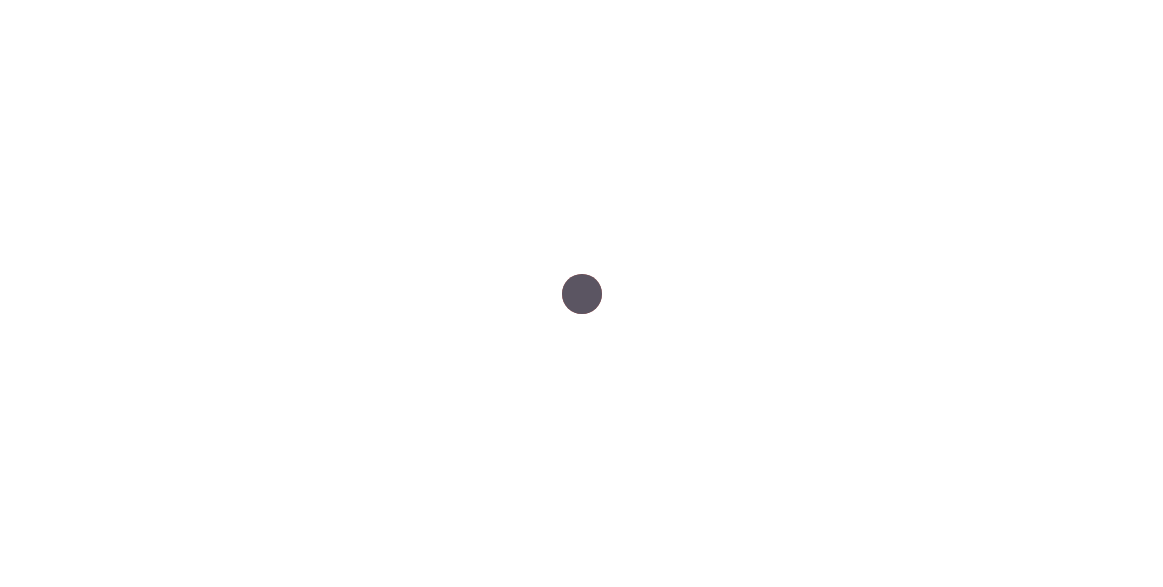 scroll, scrollTop: 0, scrollLeft: 0, axis: both 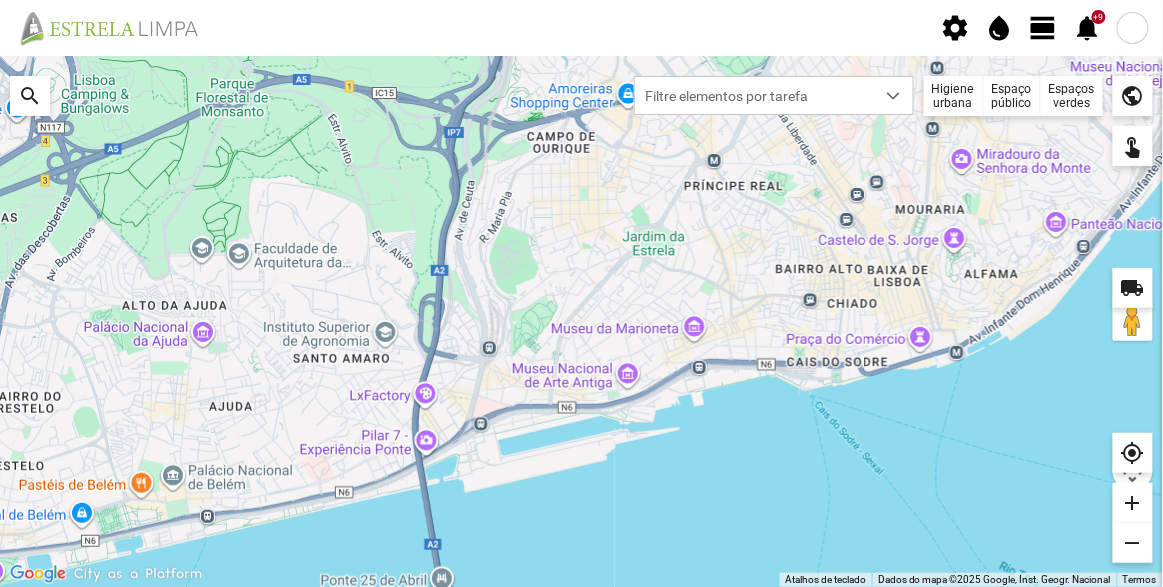 click on "Espaços verdes" at bounding box center [1072, 96] 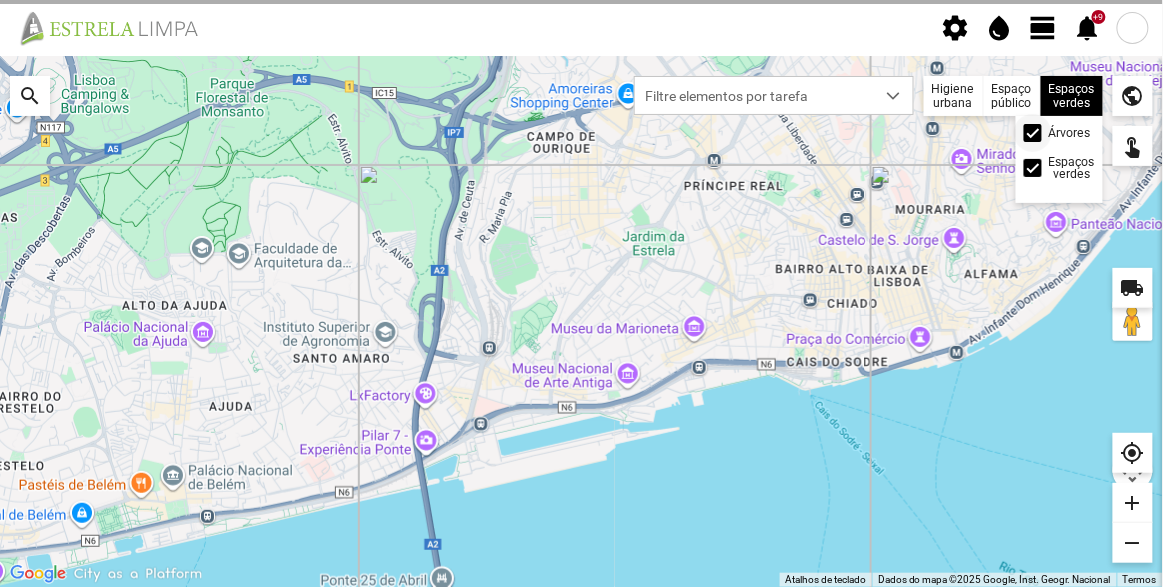 click at bounding box center [1033, 133] 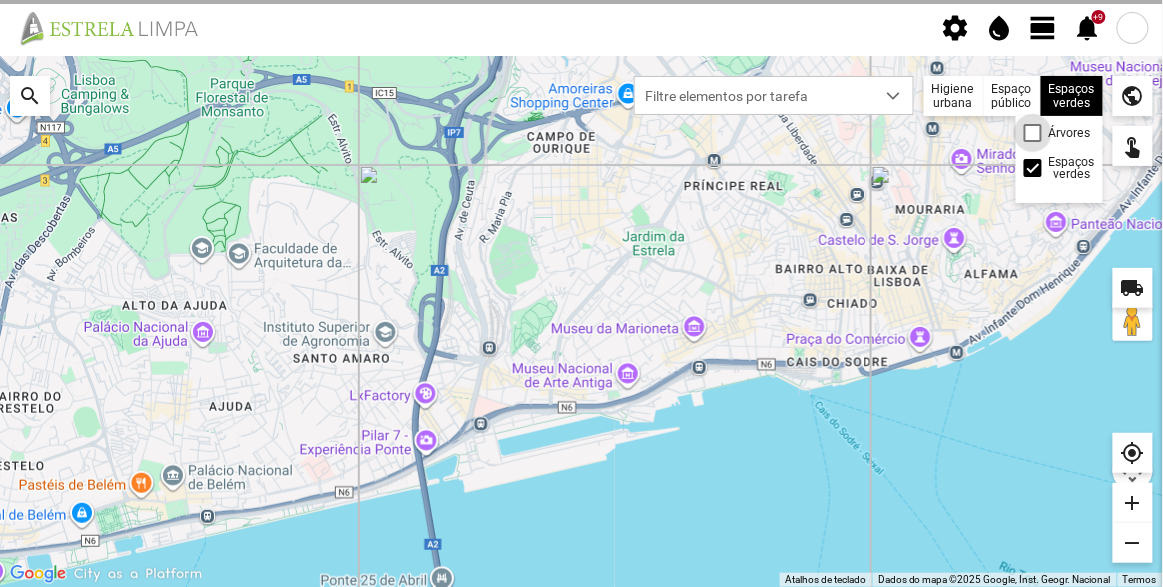 scroll, scrollTop: 9, scrollLeft: 10, axis: both 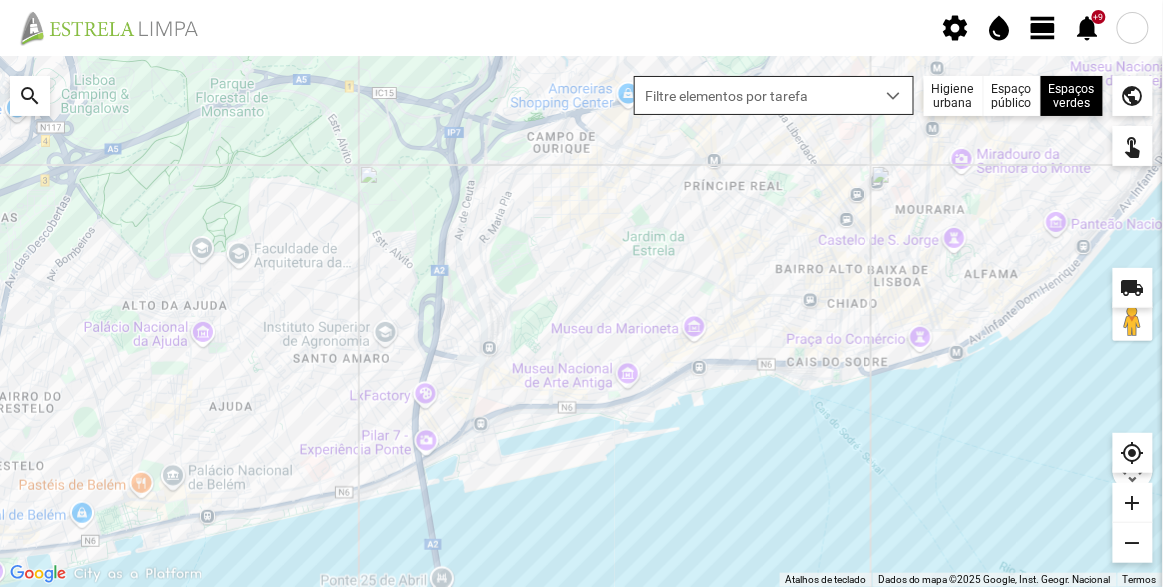 click at bounding box center [894, 95] 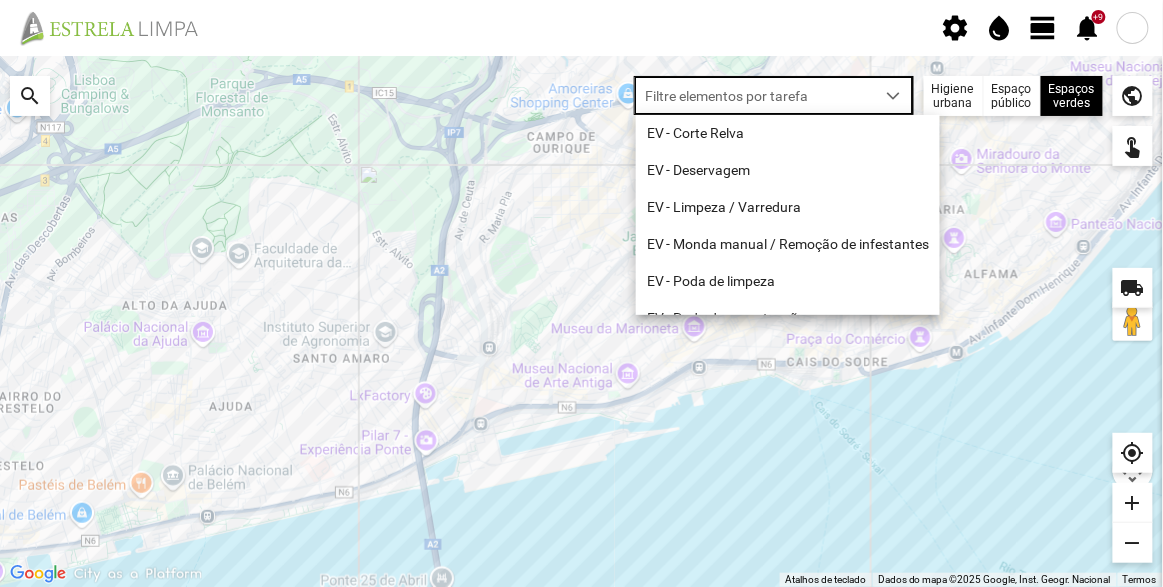 scroll, scrollTop: 10, scrollLeft: 84, axis: both 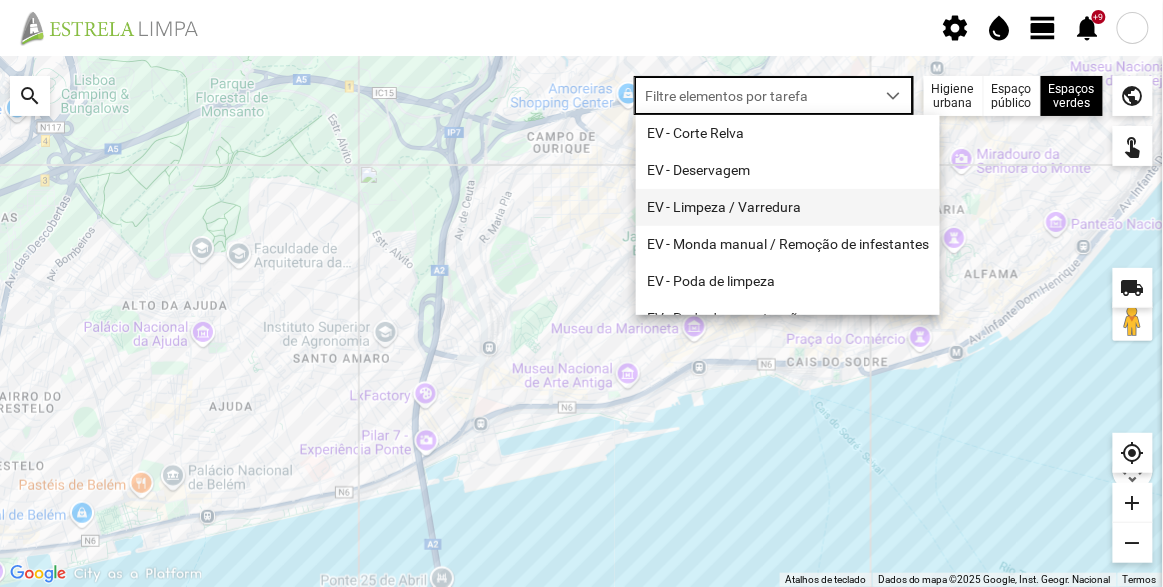 click on "EV - Limpeza / Varredura" at bounding box center [788, 207] 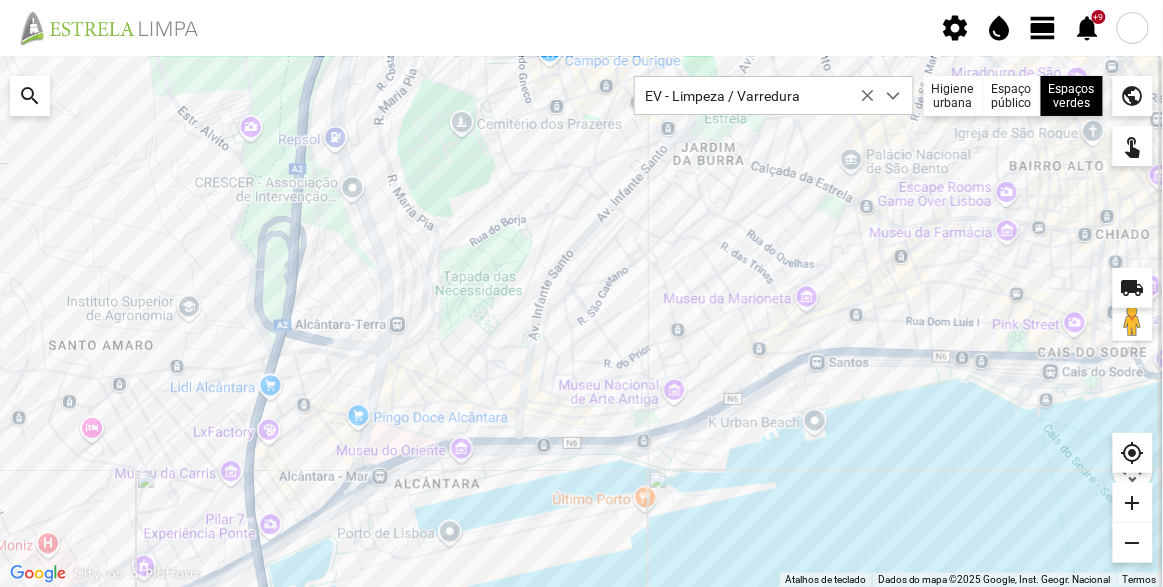 drag, startPoint x: 655, startPoint y: 312, endPoint x: 629, endPoint y: 283, distance: 38.948685 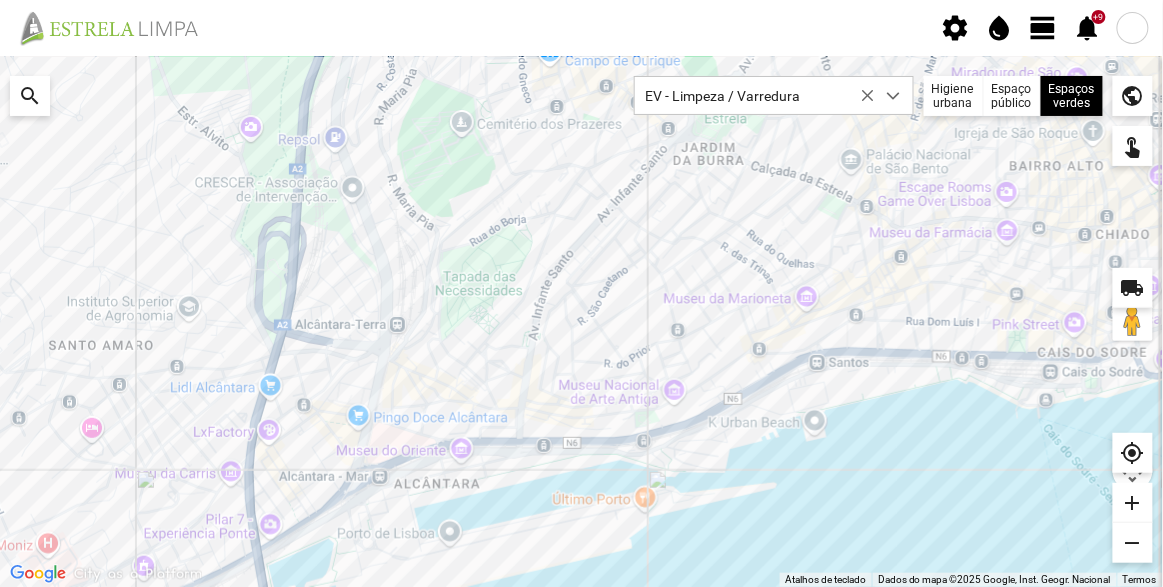 click on "Para navegar, prima as teclas de seta." at bounding box center [581, 321] 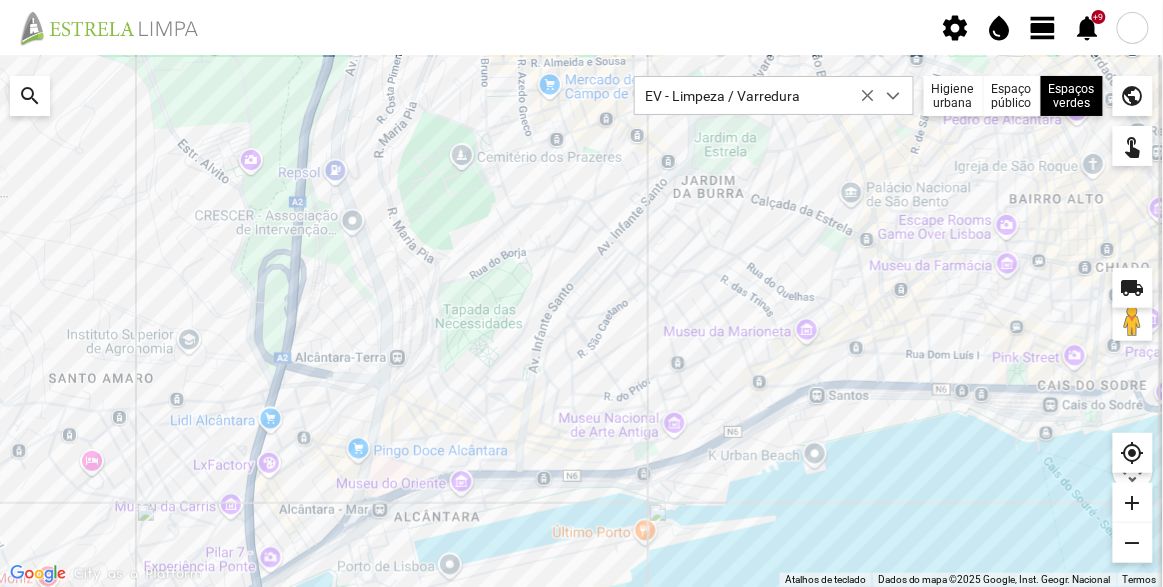 drag, startPoint x: 693, startPoint y: 264, endPoint x: 666, endPoint y: 298, distance: 43.416588 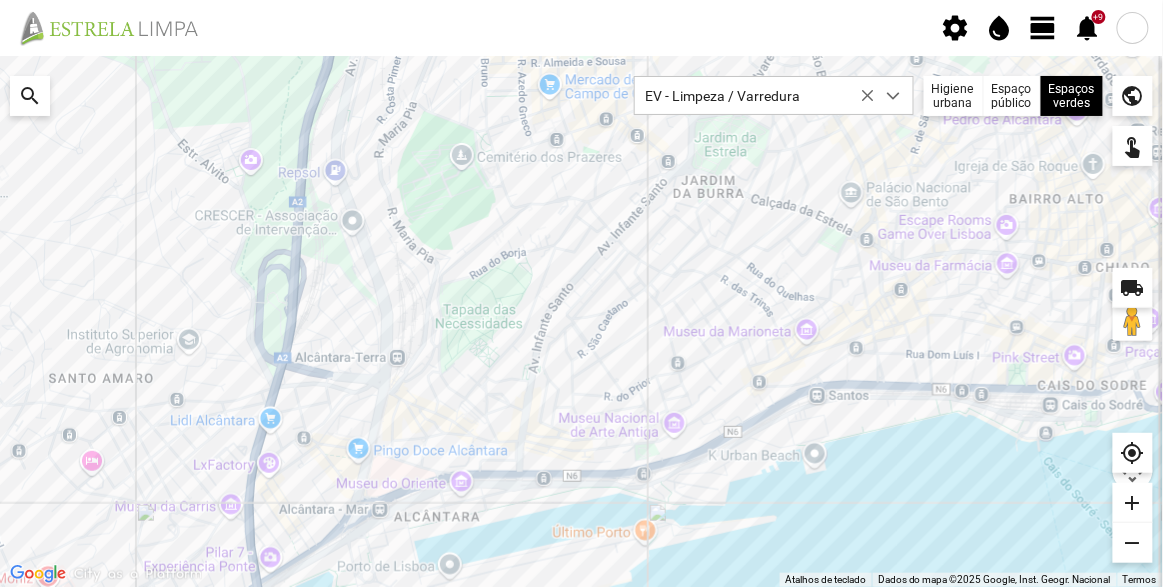 click on "Para navegar, prima as teclas de seta." at bounding box center (581, 321) 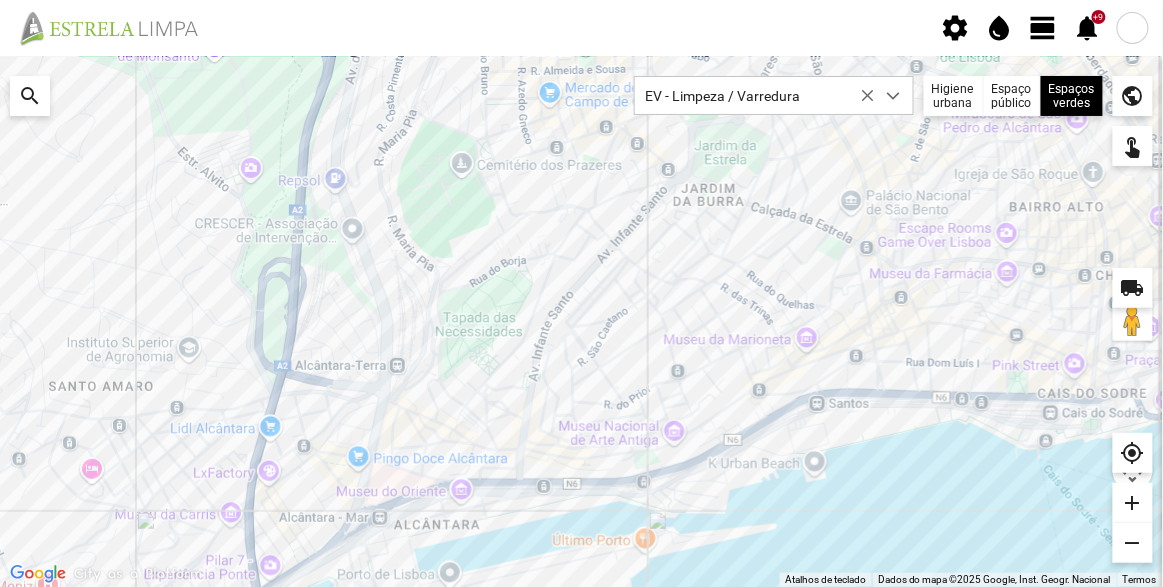 click on "Para navegar, prima as teclas de seta." at bounding box center (581, 321) 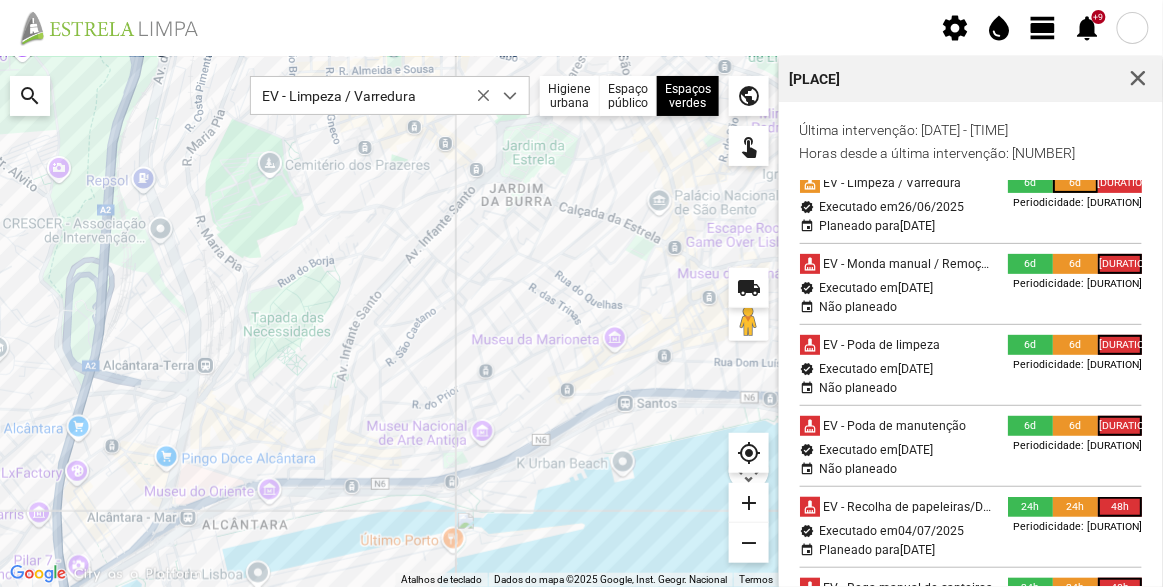 scroll, scrollTop: 90, scrollLeft: 0, axis: vertical 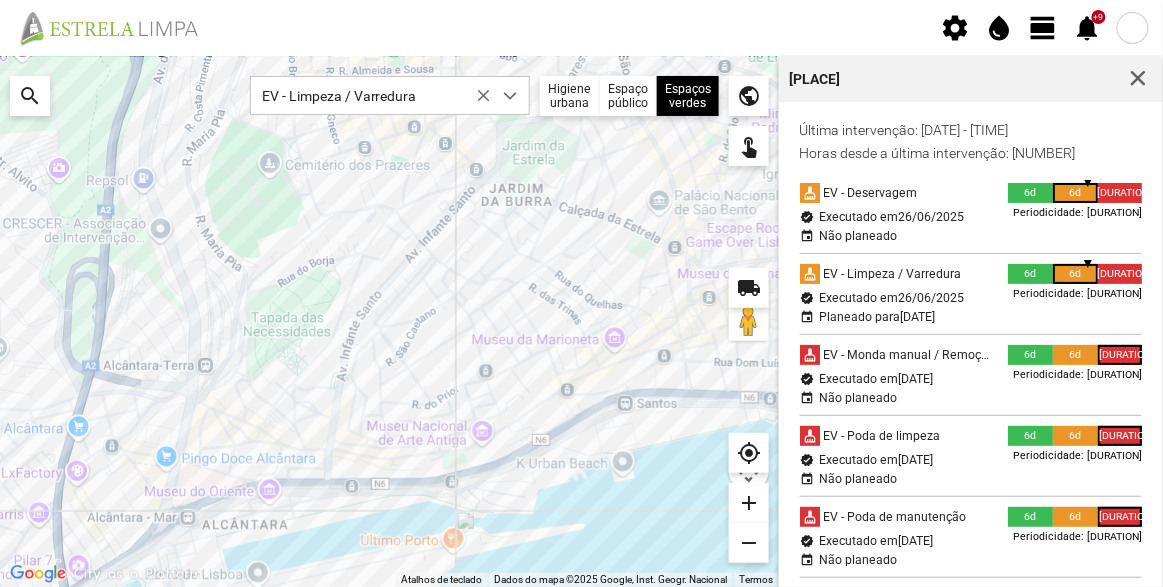 click on "Para navegar, prima as teclas de seta." at bounding box center (389, 321) 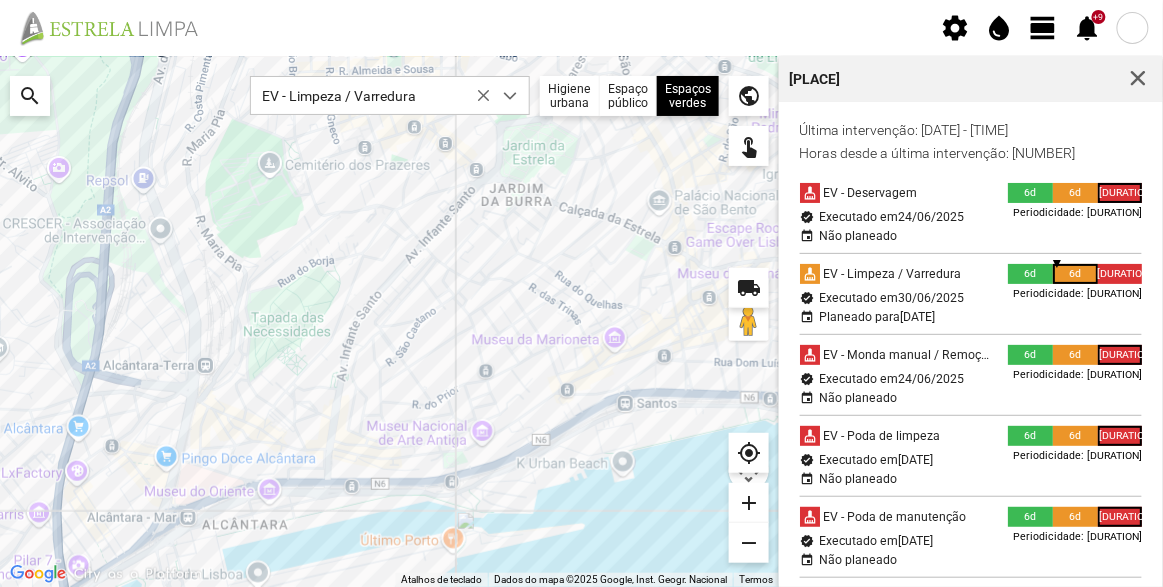 click on "Para navegar, prima as teclas de seta." at bounding box center [389, 321] 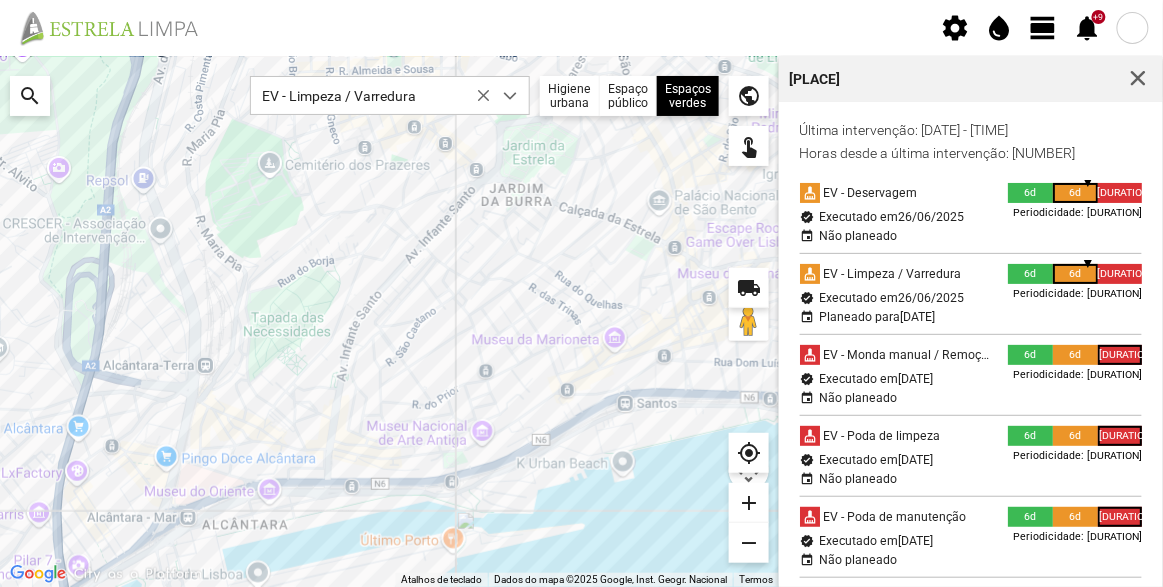 click on "Para navegar, prima as teclas de seta." at bounding box center (389, 321) 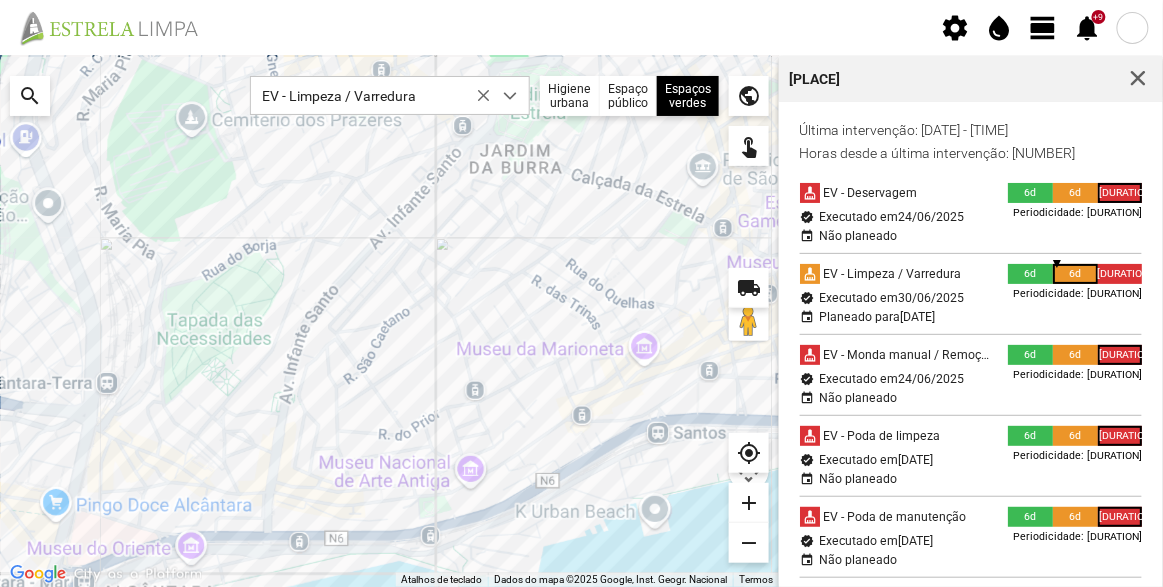 drag, startPoint x: 371, startPoint y: 331, endPoint x: 384, endPoint y: 395, distance: 65.30697 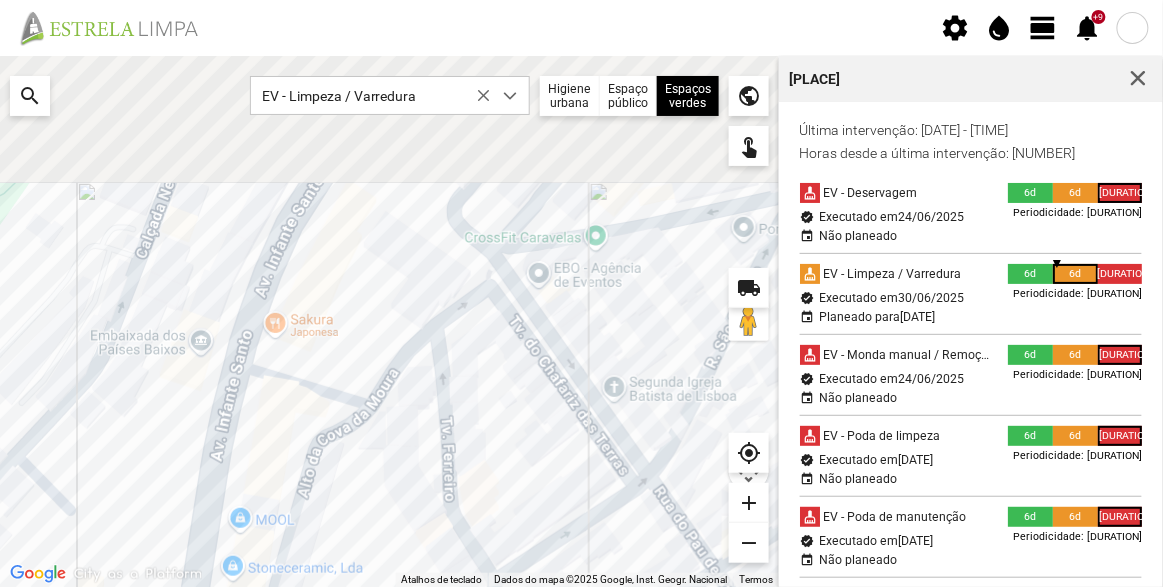 drag, startPoint x: 503, startPoint y: 306, endPoint x: 507, endPoint y: 468, distance: 162.04938 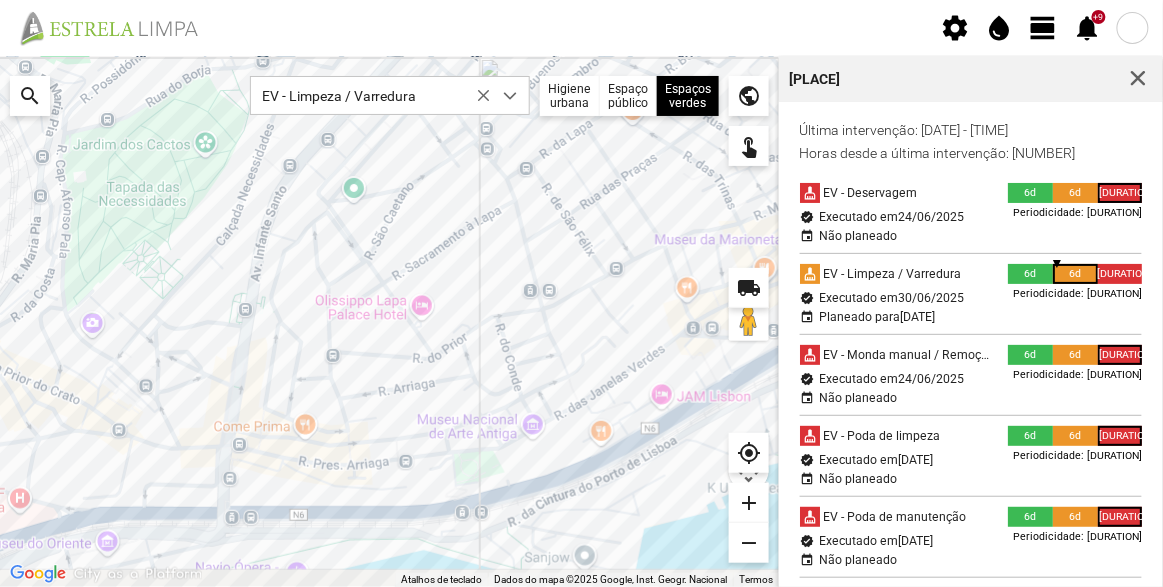 drag, startPoint x: 438, startPoint y: 361, endPoint x: 409, endPoint y: 174, distance: 189.2353 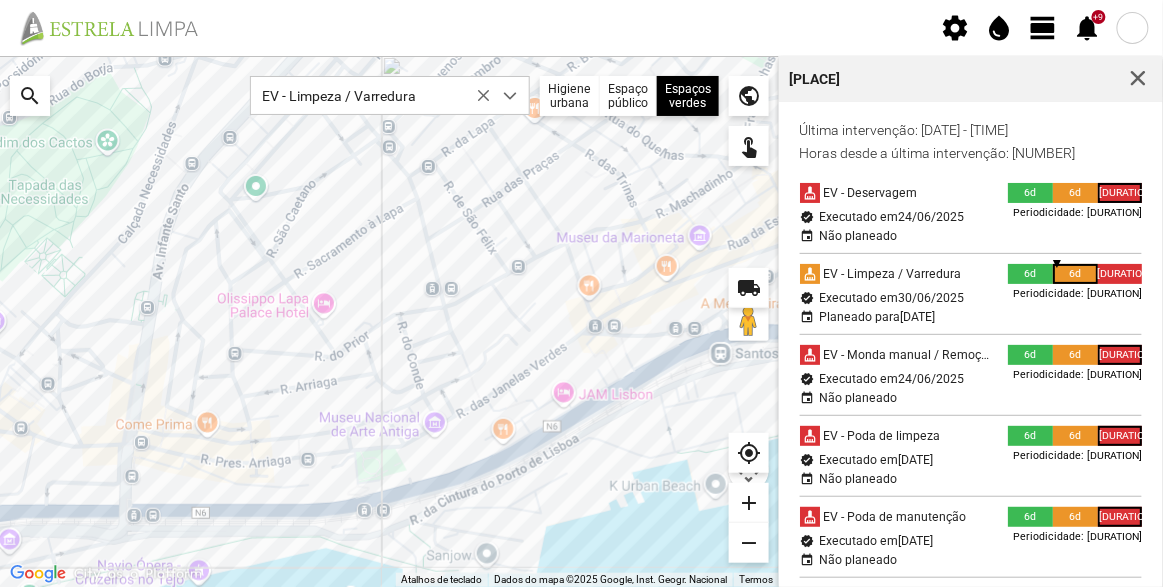 drag, startPoint x: 420, startPoint y: 269, endPoint x: 333, endPoint y: 313, distance: 97.49359 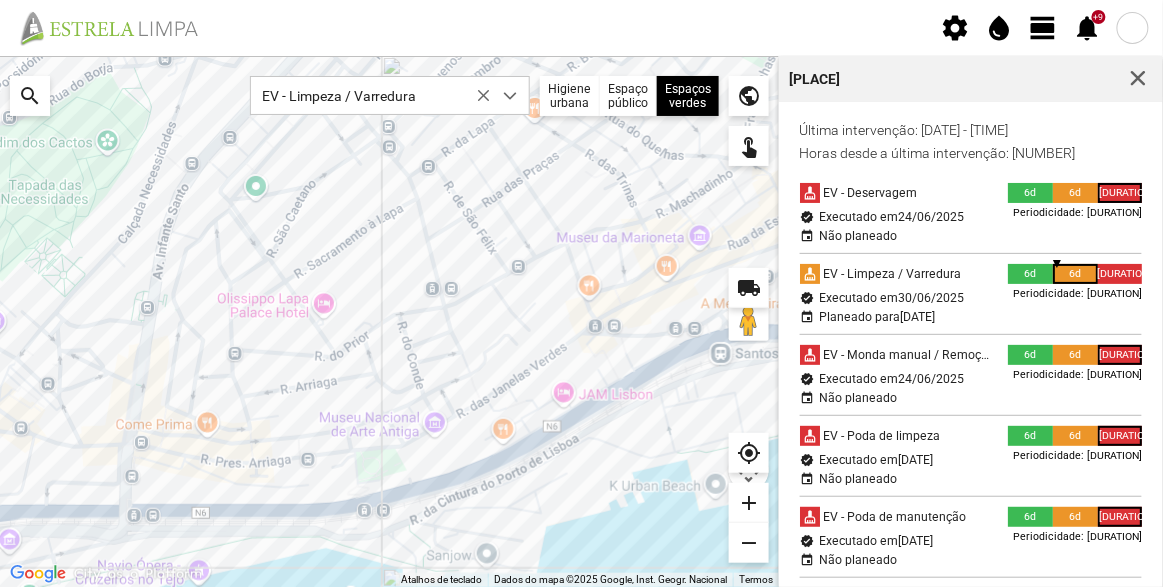click on "Para navegar, prima as teclas de seta." at bounding box center (389, 321) 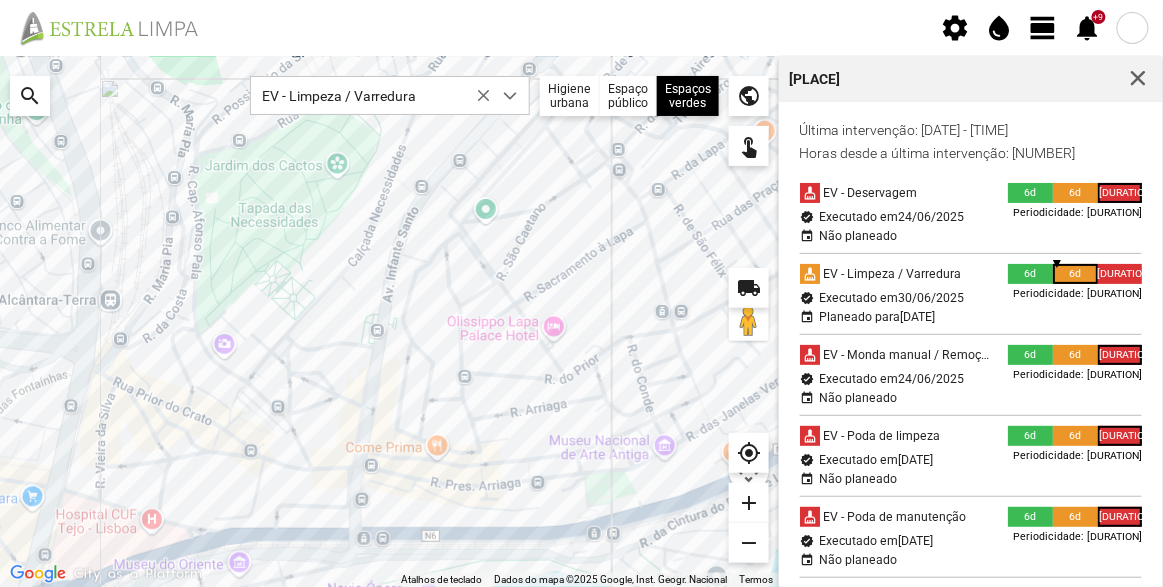 drag, startPoint x: 128, startPoint y: 438, endPoint x: 367, endPoint y: 460, distance: 240.01042 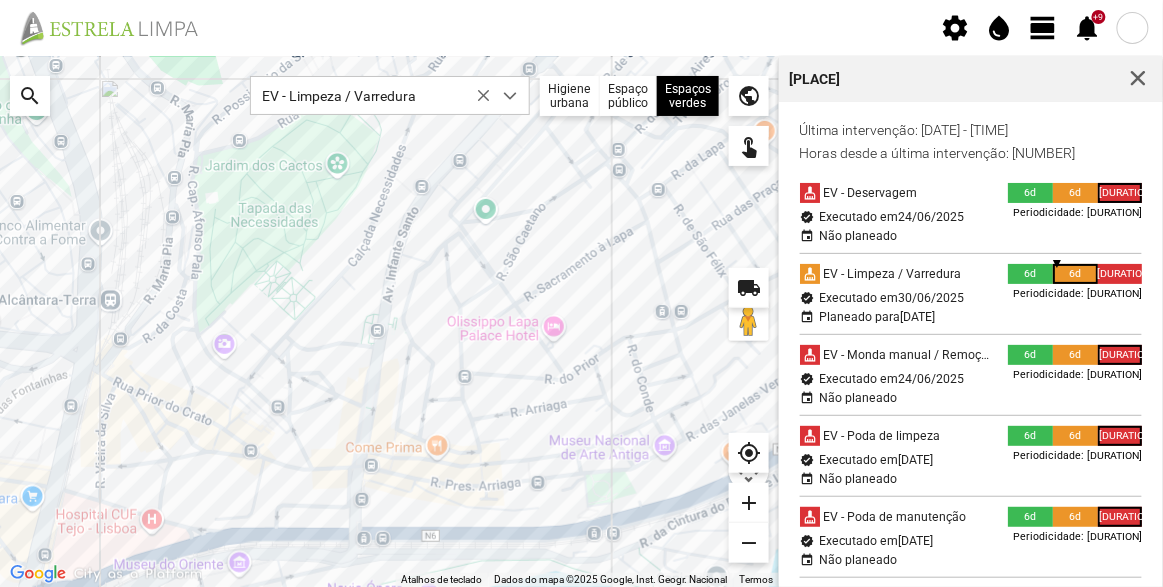 click on "Para navegar, prima as teclas de seta." at bounding box center (389, 321) 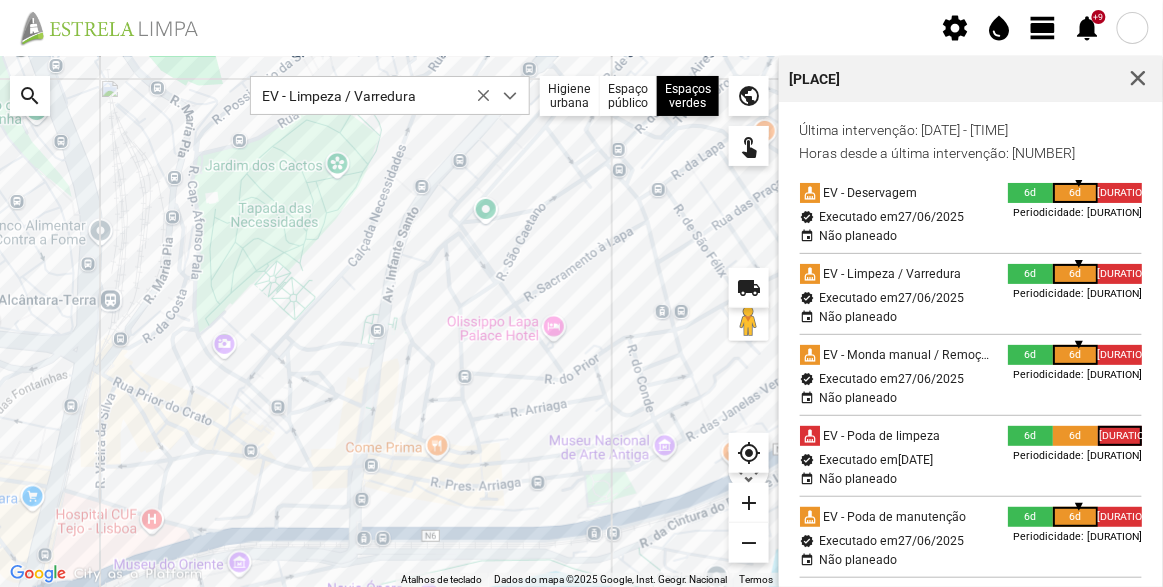 click on "Para navegar, prima as teclas de seta." at bounding box center [389, 321] 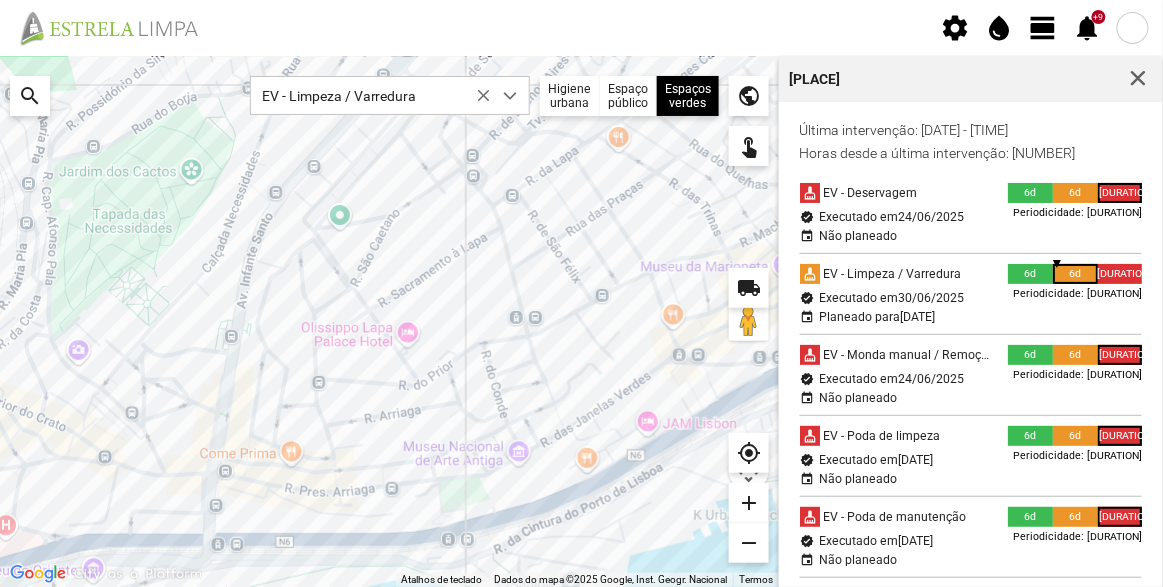 drag, startPoint x: 364, startPoint y: 424, endPoint x: 233, endPoint y: 431, distance: 131.18689 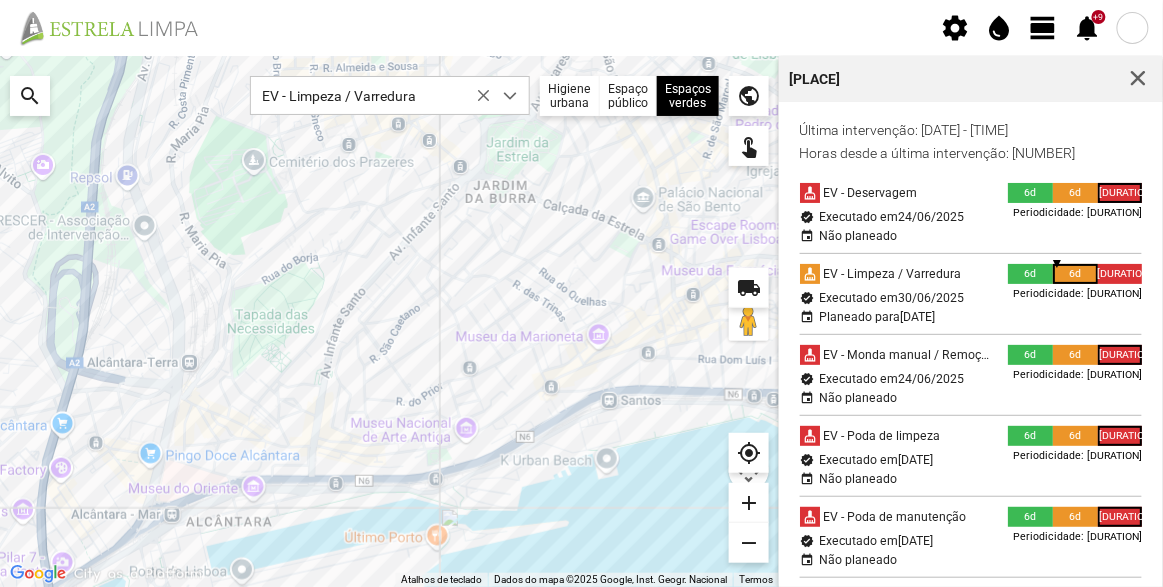 click on "Para navegar, prima as teclas de seta." at bounding box center [389, 321] 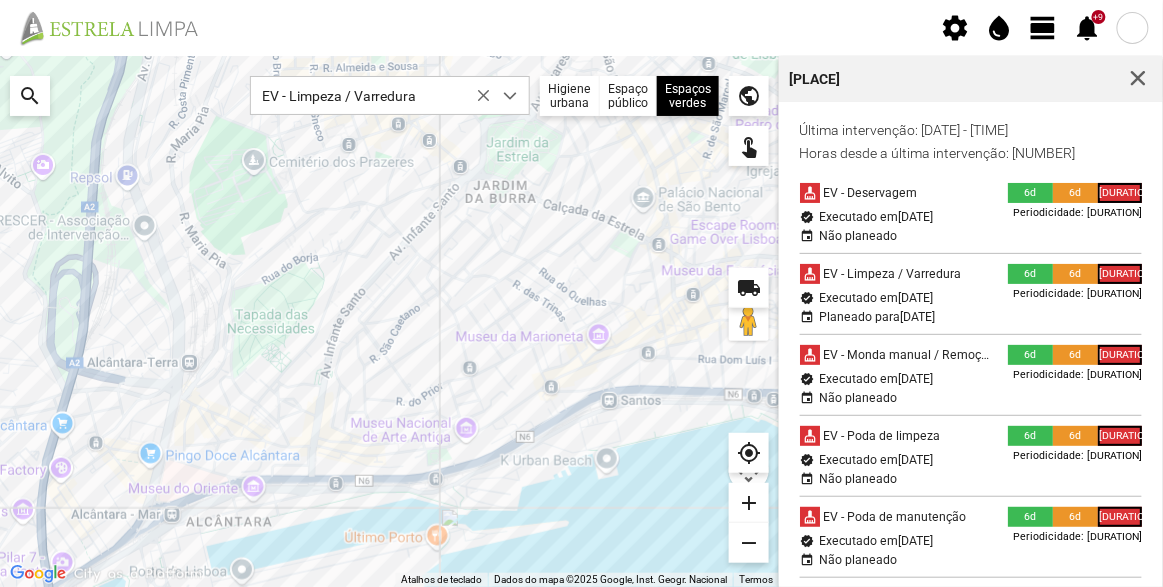 click on "Para navegar, prima as teclas de seta." at bounding box center (389, 321) 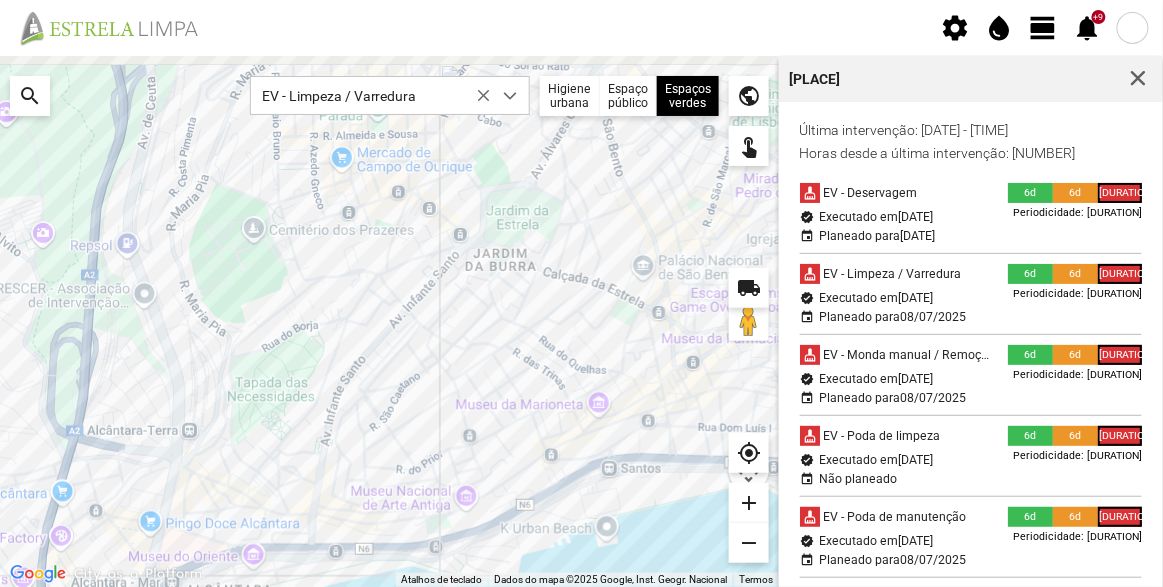 drag, startPoint x: 473, startPoint y: 250, endPoint x: 439, endPoint y: 304, distance: 63.812225 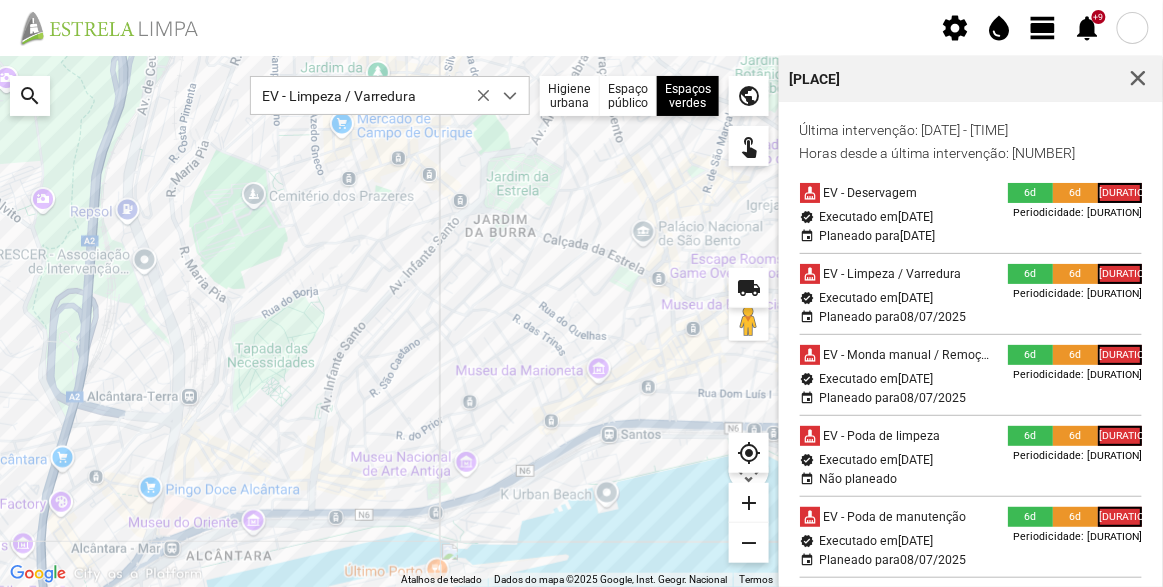 drag, startPoint x: 298, startPoint y: 481, endPoint x: 298, endPoint y: 443, distance: 38 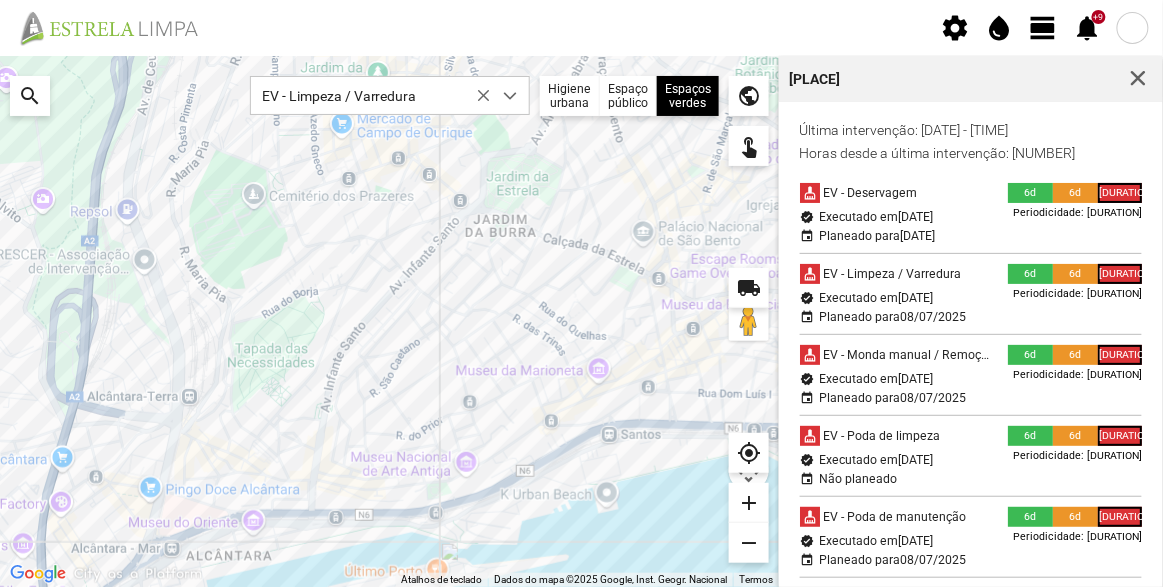 click on "Para navegar, prima as teclas de seta." at bounding box center (389, 321) 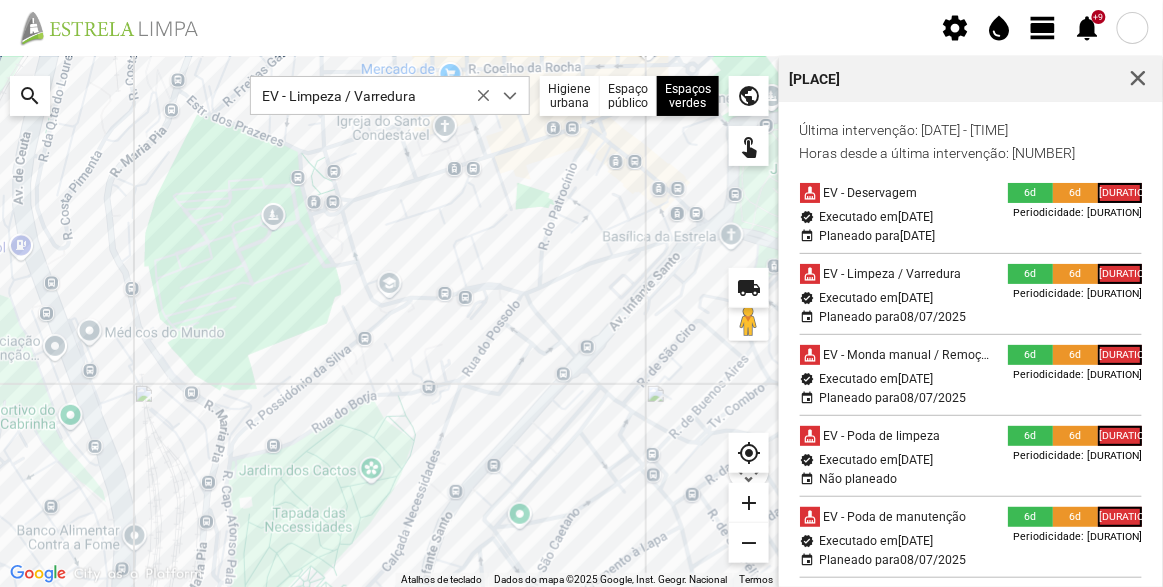 drag, startPoint x: 293, startPoint y: 310, endPoint x: 349, endPoint y: 445, distance: 146.15402 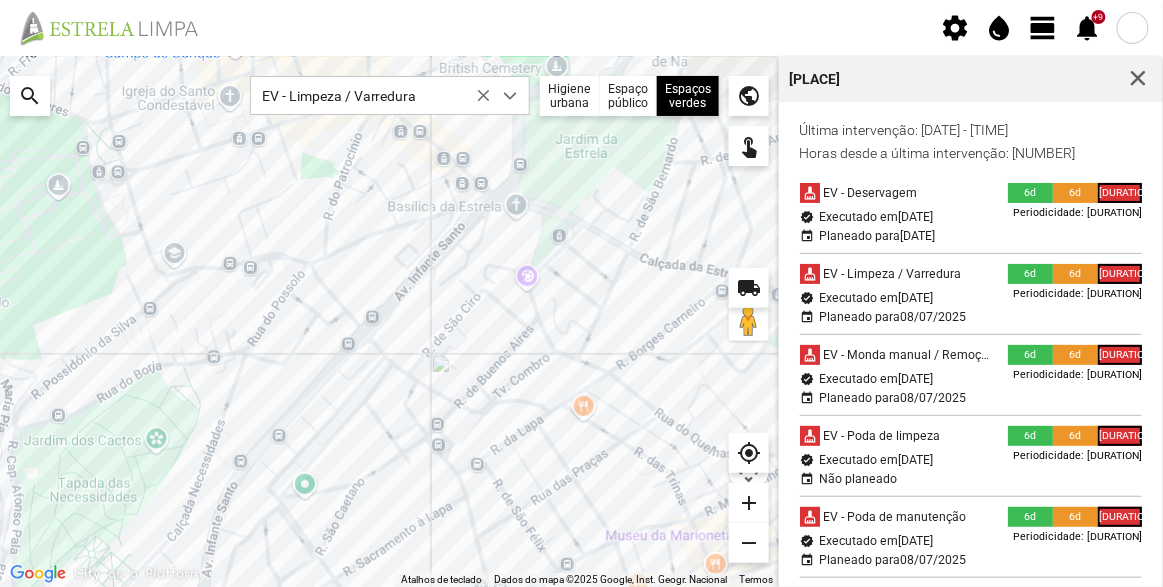 drag, startPoint x: 656, startPoint y: 368, endPoint x: 410, endPoint y: 324, distance: 249.90398 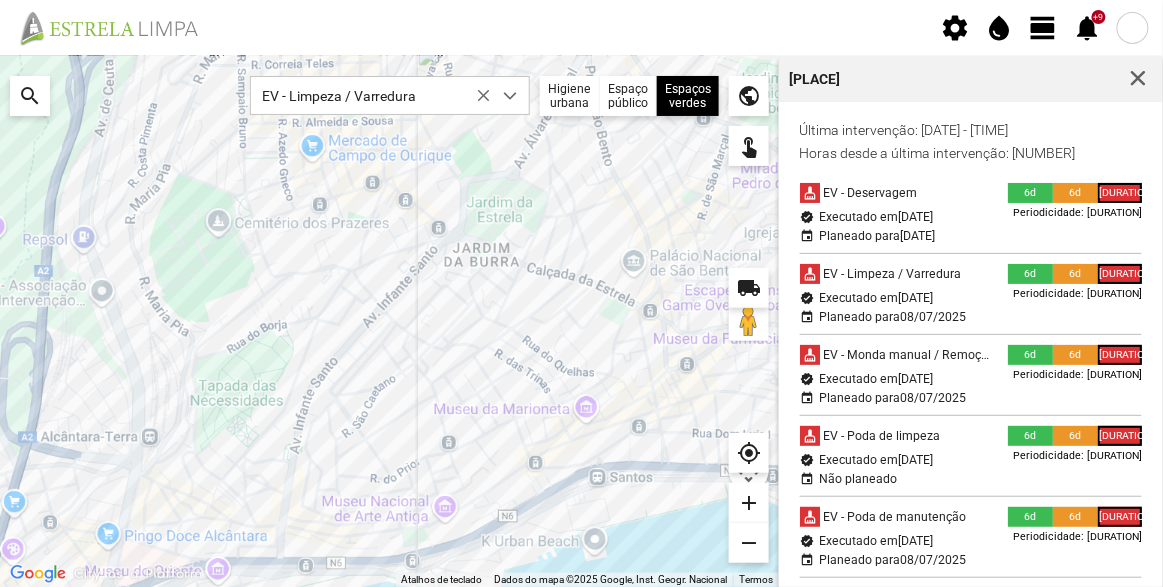 drag, startPoint x: 453, startPoint y: 353, endPoint x: 441, endPoint y: 350, distance: 12.369317 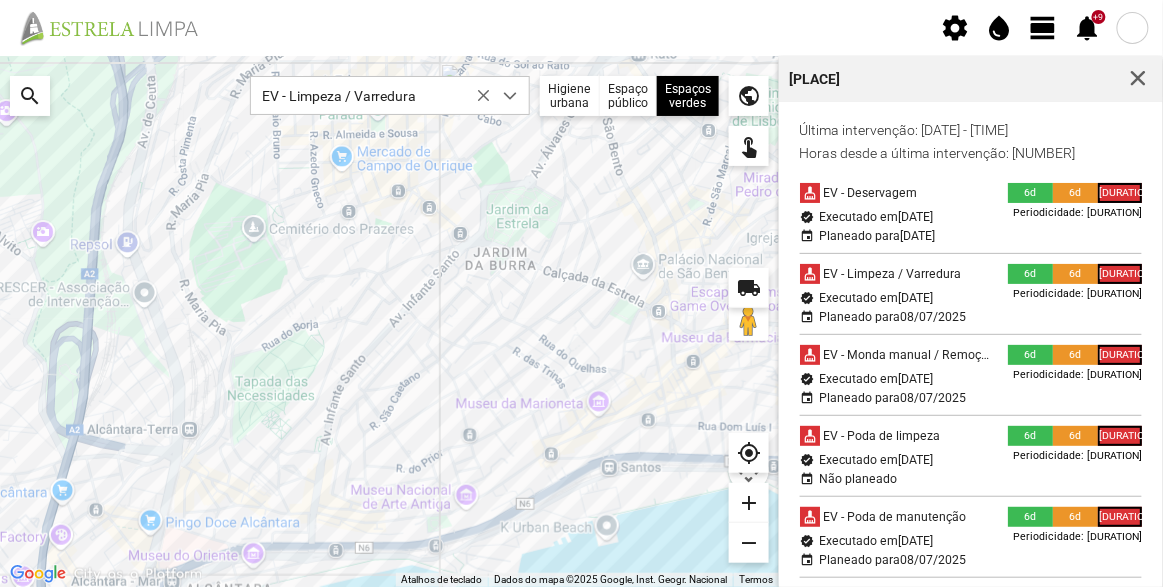 click on "Para navegar, prima as teclas de seta." at bounding box center (389, 321) 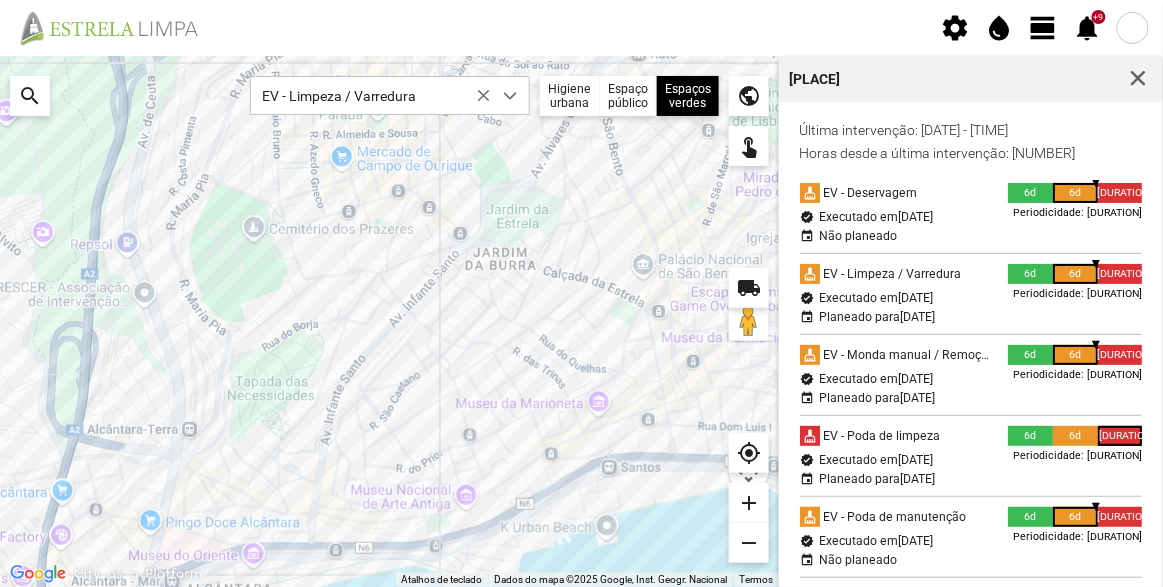 drag, startPoint x: 559, startPoint y: 304, endPoint x: 518, endPoint y: 304, distance: 41 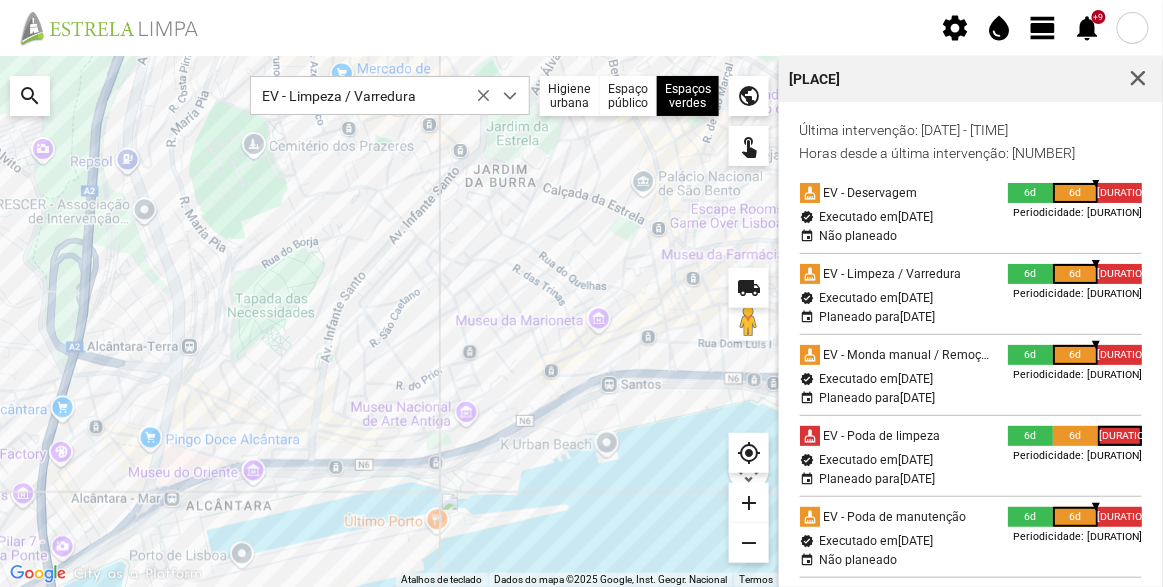 drag, startPoint x: 608, startPoint y: 409, endPoint x: 596, endPoint y: 324, distance: 85.84288 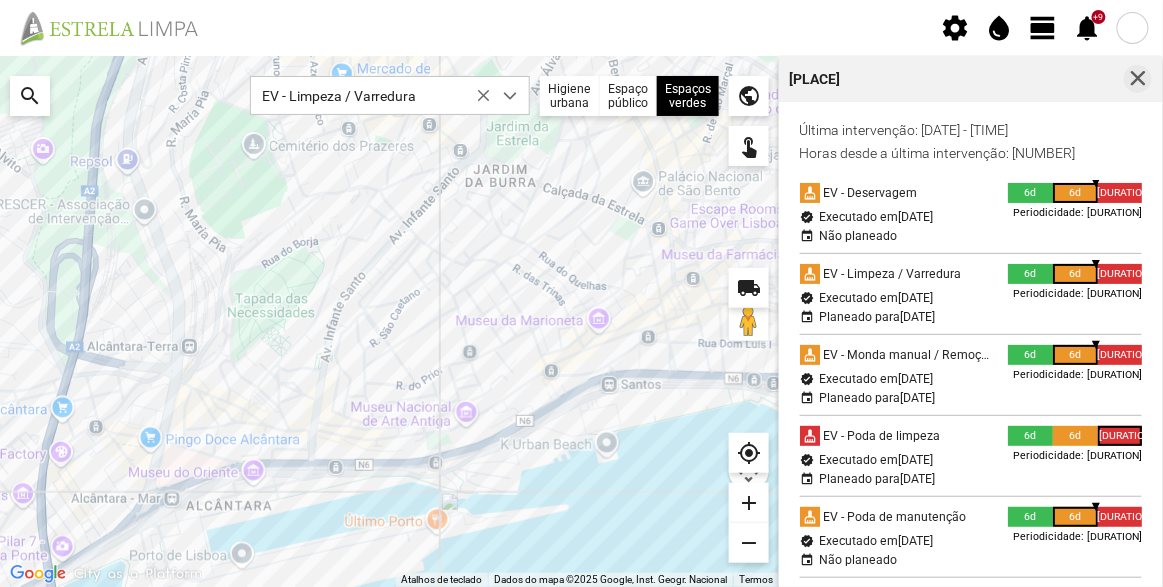 click at bounding box center (1138, 79) 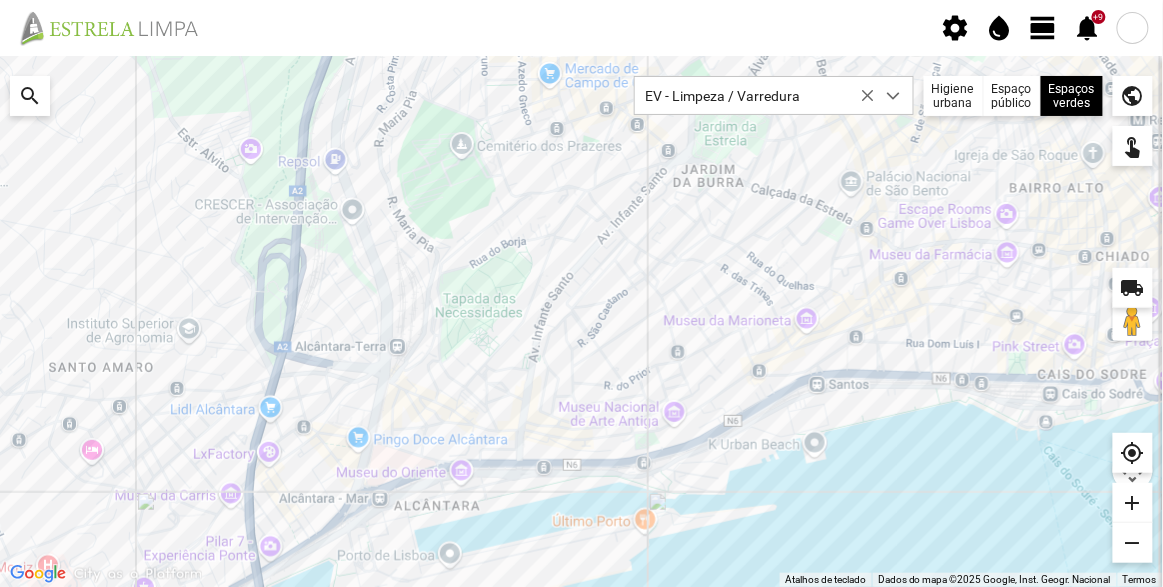 drag, startPoint x: 740, startPoint y: 373, endPoint x: 679, endPoint y: 374, distance: 61.008198 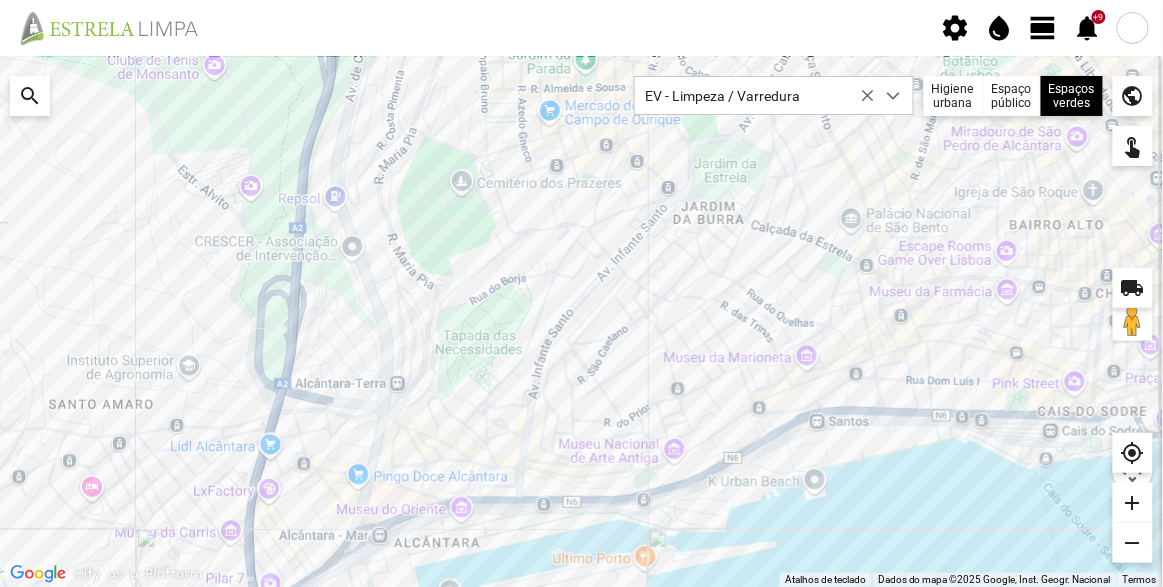 drag, startPoint x: 710, startPoint y: 366, endPoint x: 693, endPoint y: 424, distance: 60.440052 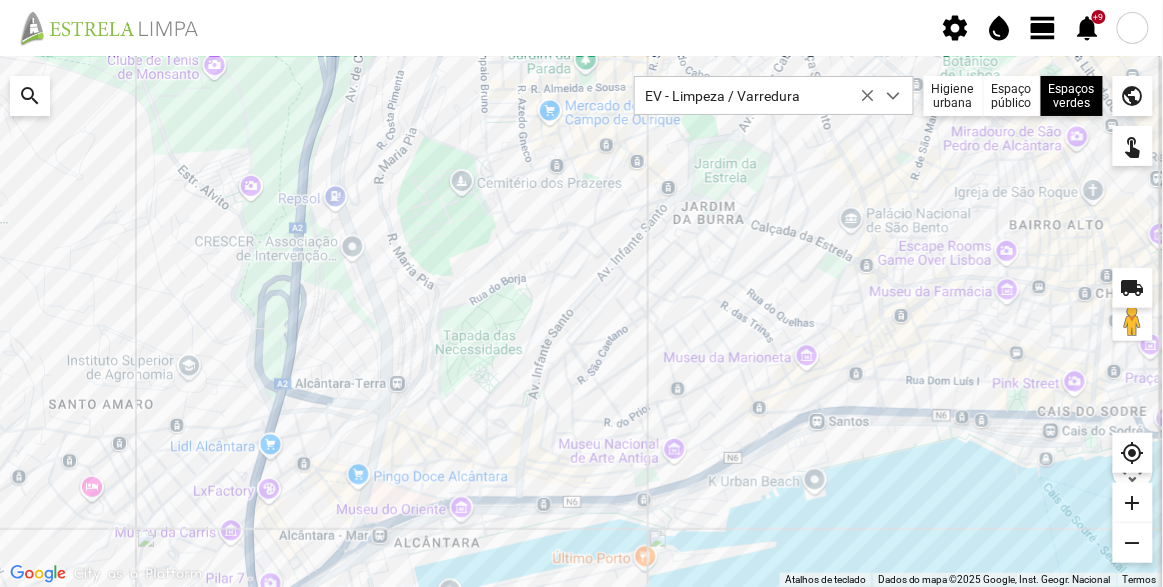 click on "Para navegar, prima as teclas de seta." at bounding box center [581, 321] 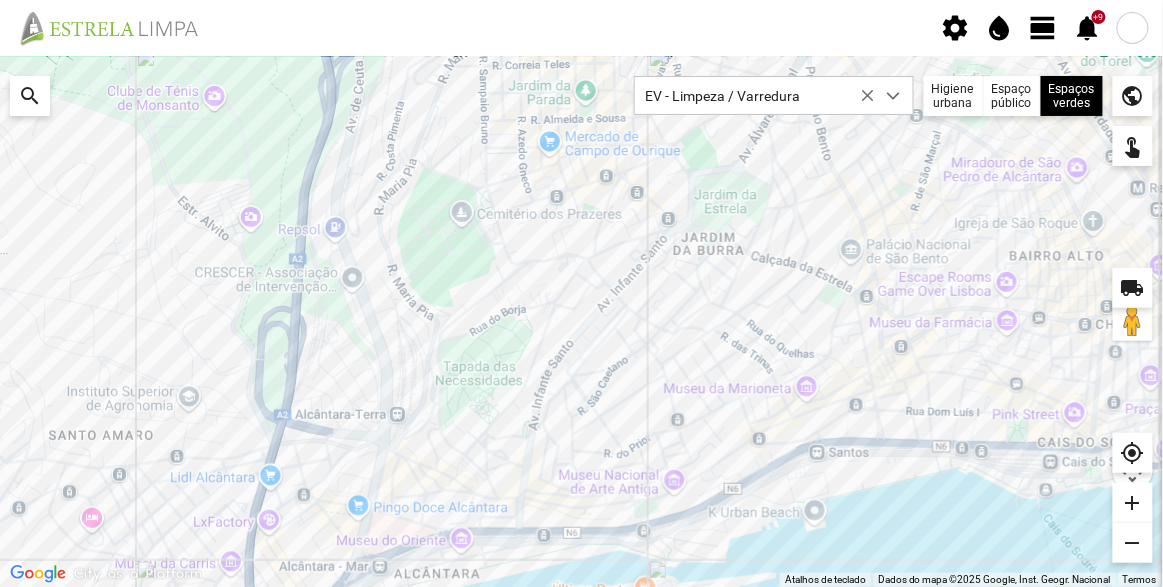 drag, startPoint x: 850, startPoint y: 396, endPoint x: 840, endPoint y: 367, distance: 30.675724 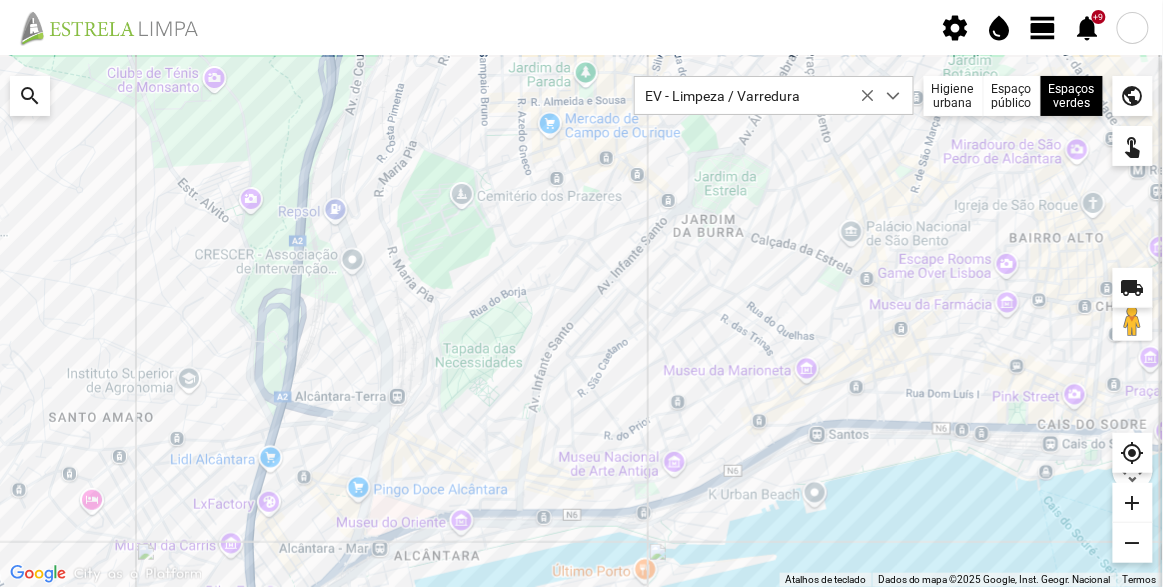 drag, startPoint x: 733, startPoint y: 413, endPoint x: 732, endPoint y: 398, distance: 15.033297 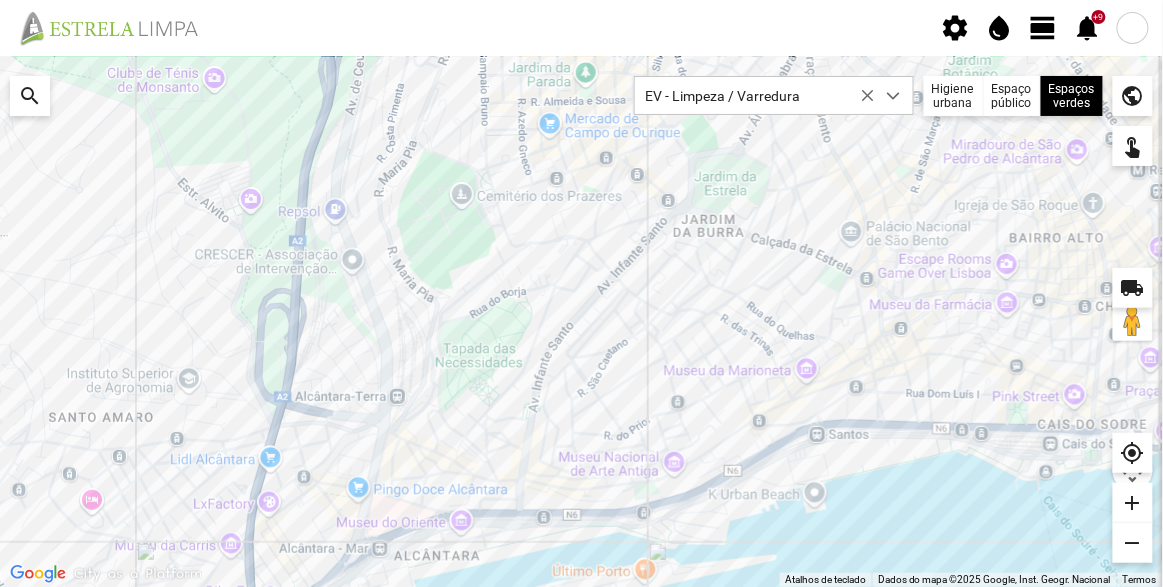 click on "Para navegar, prima as teclas de seta." at bounding box center [581, 321] 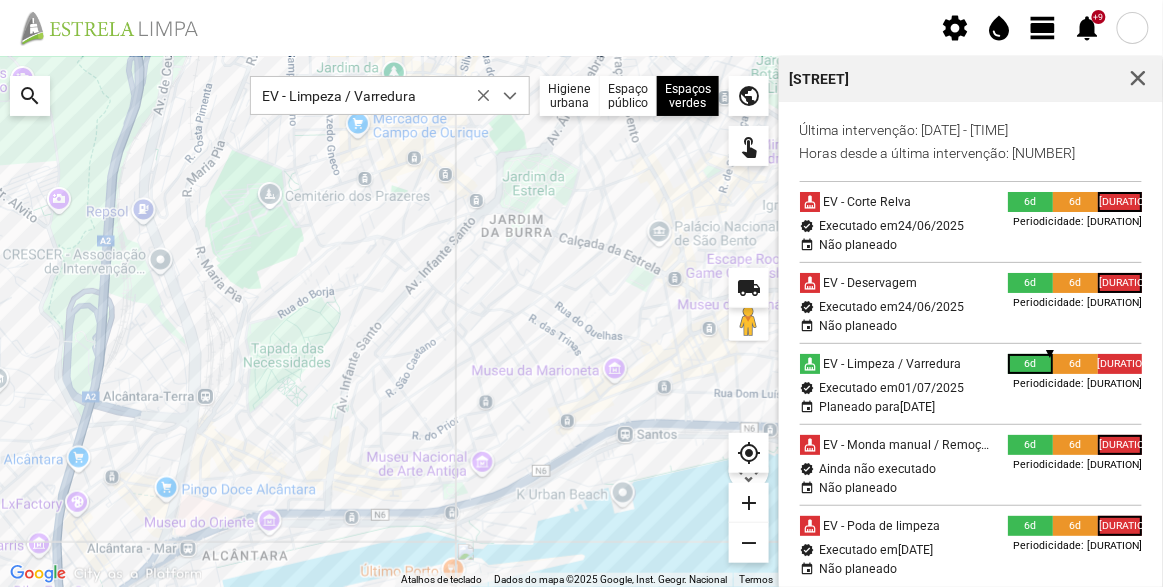 click on "Para navegar, prima as teclas de seta." at bounding box center (389, 321) 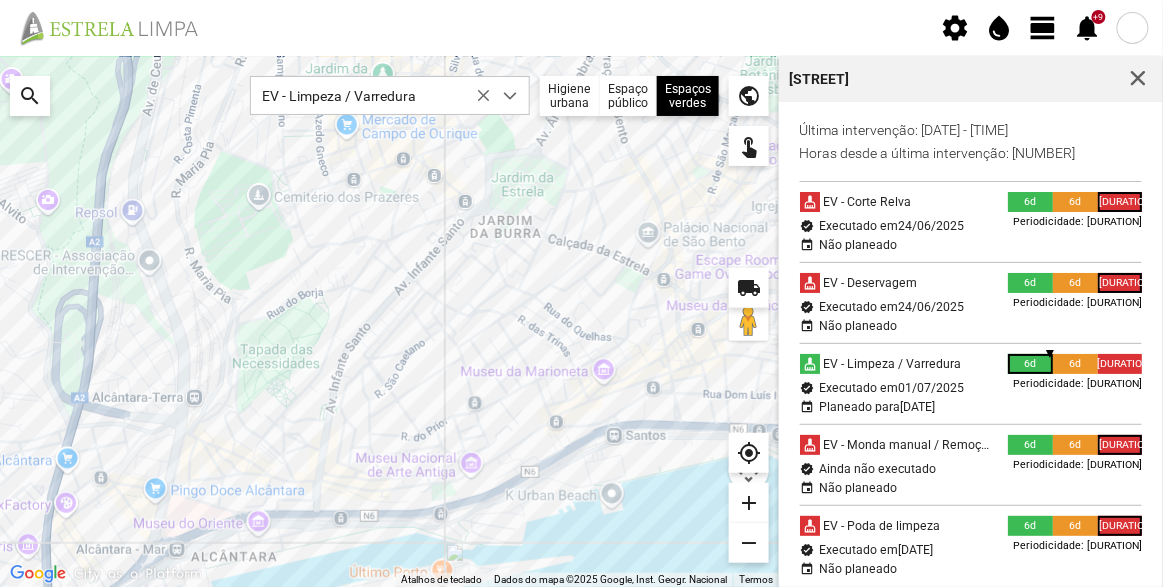 drag, startPoint x: 701, startPoint y: 352, endPoint x: 689, endPoint y: 356, distance: 12.649111 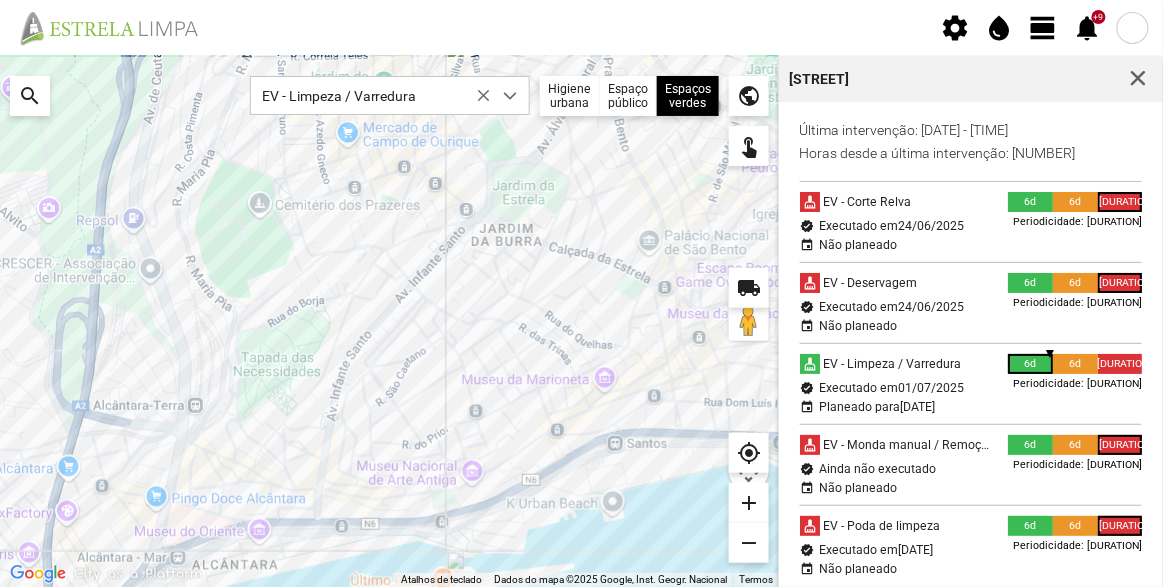drag, startPoint x: 571, startPoint y: 379, endPoint x: 572, endPoint y: 389, distance: 10.049875 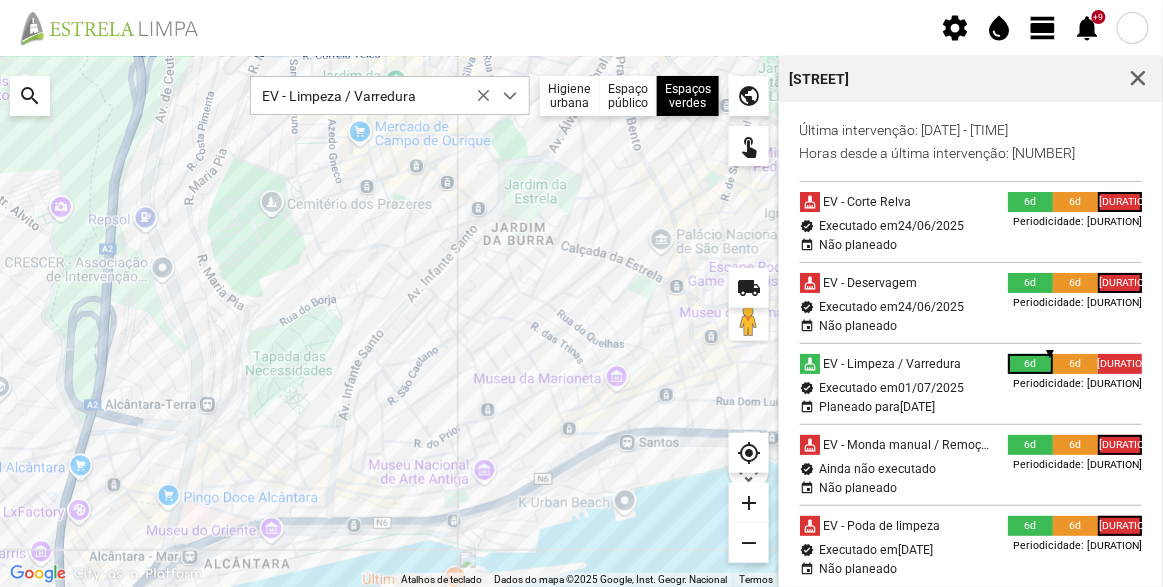 drag, startPoint x: 559, startPoint y: 397, endPoint x: 573, endPoint y: 396, distance: 14.035668 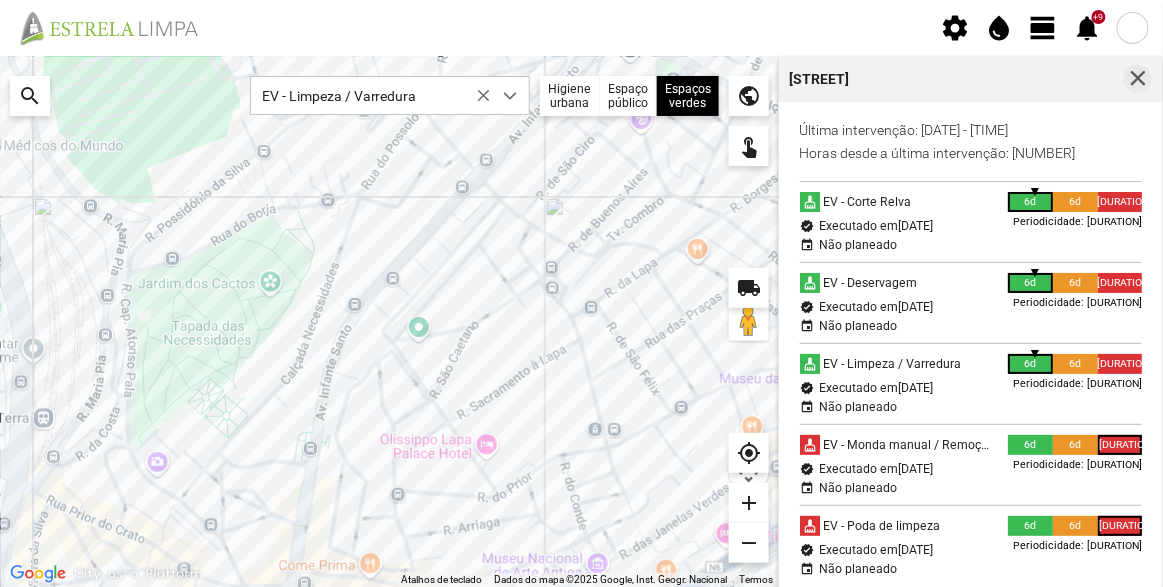 click at bounding box center (1138, 79) 